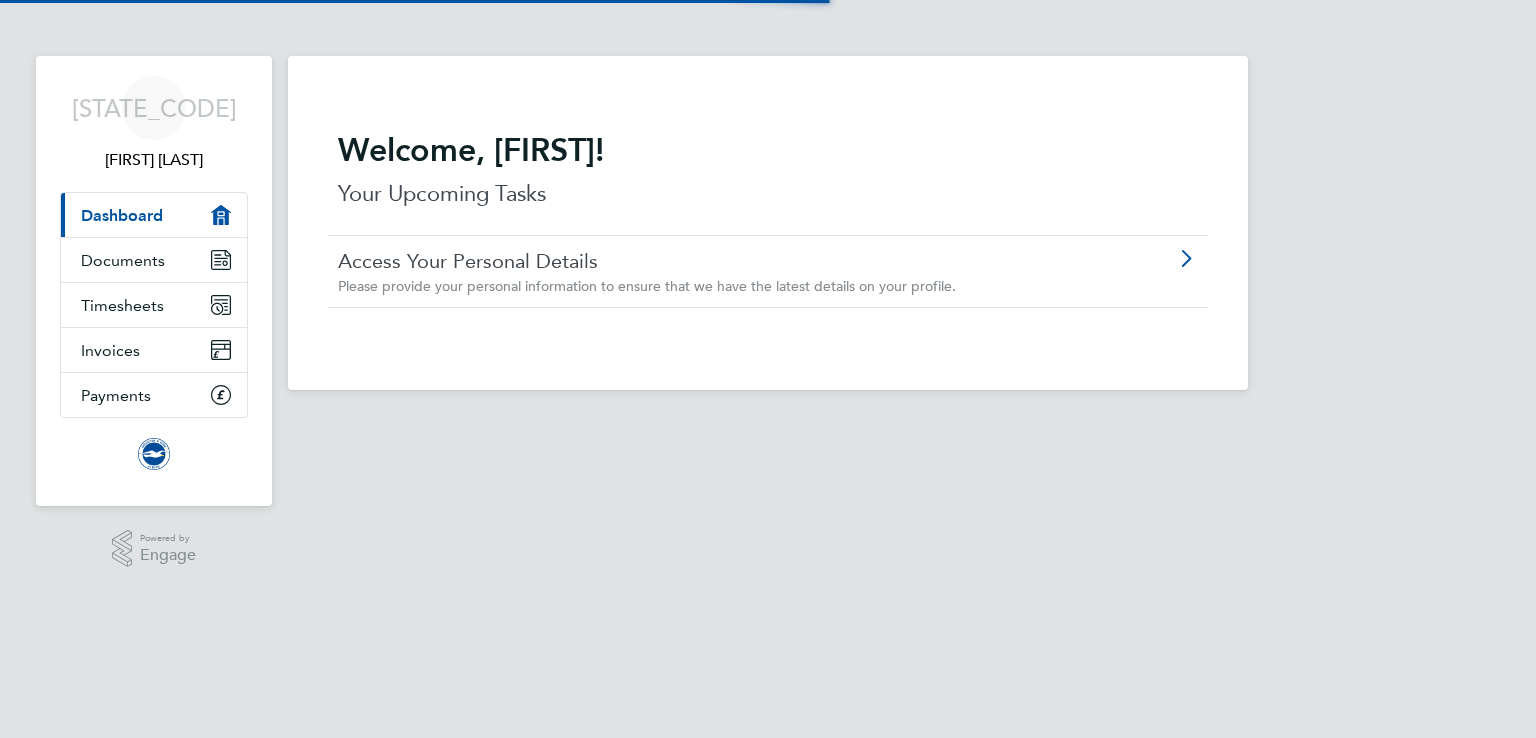 scroll, scrollTop: 0, scrollLeft: 0, axis: both 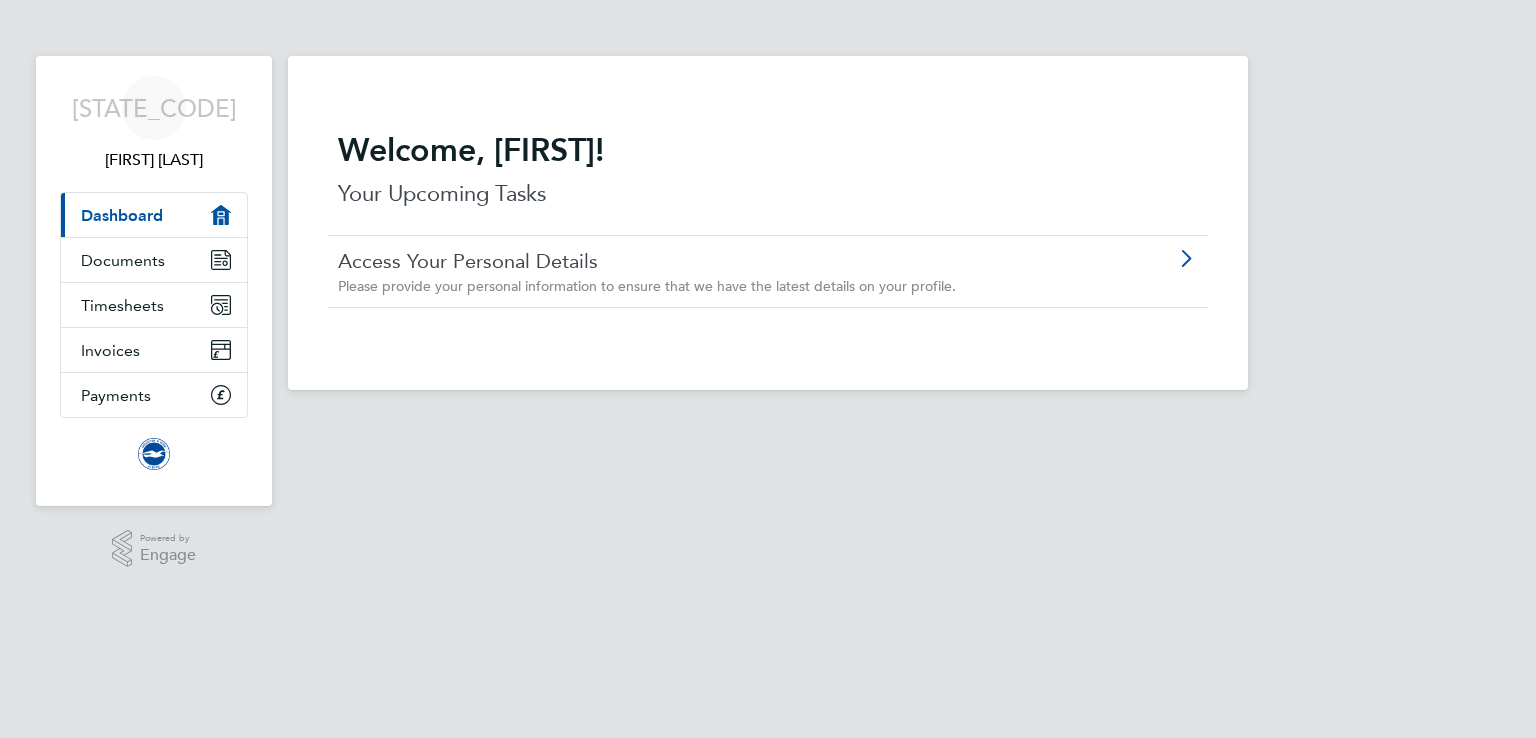 click on "Access Your Personal Details" 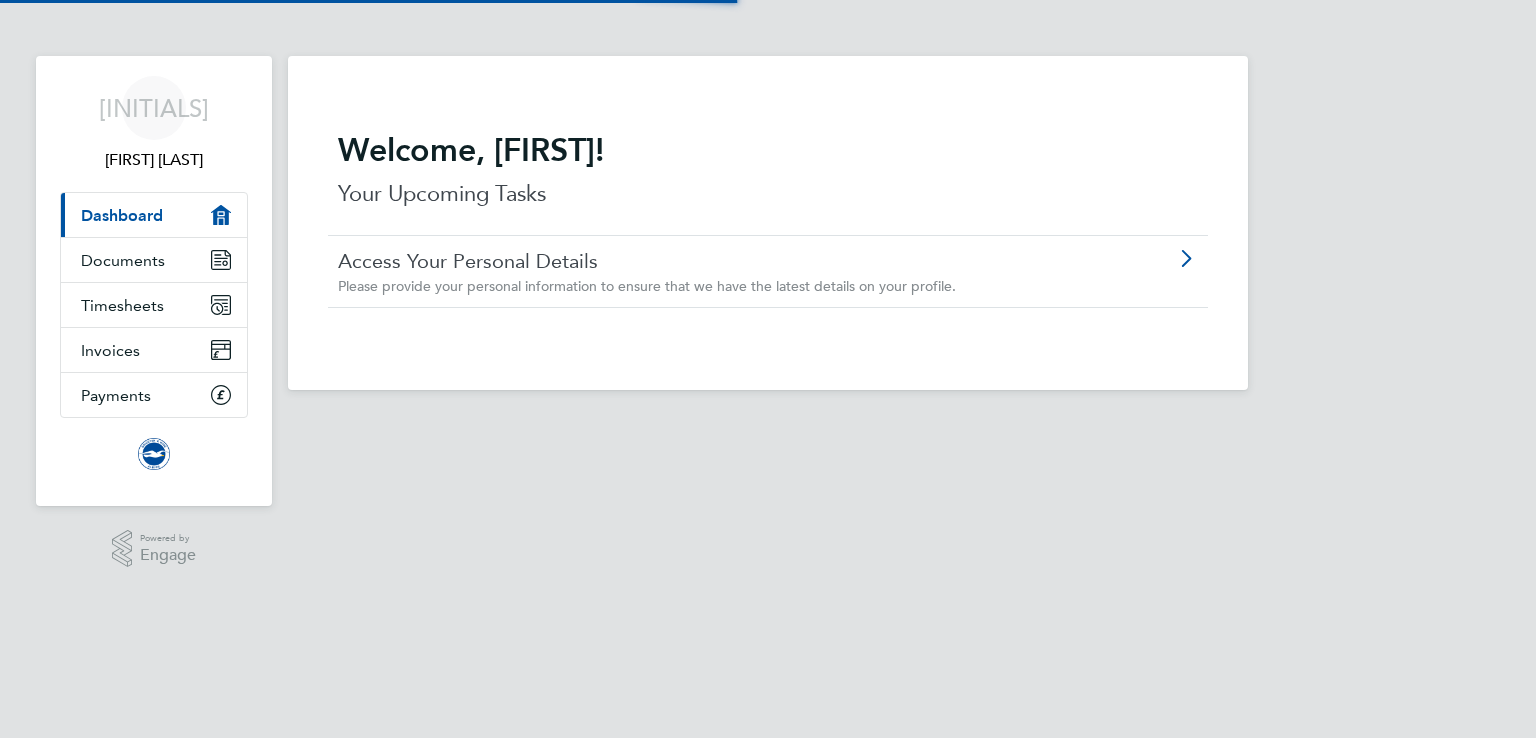 scroll, scrollTop: 0, scrollLeft: 0, axis: both 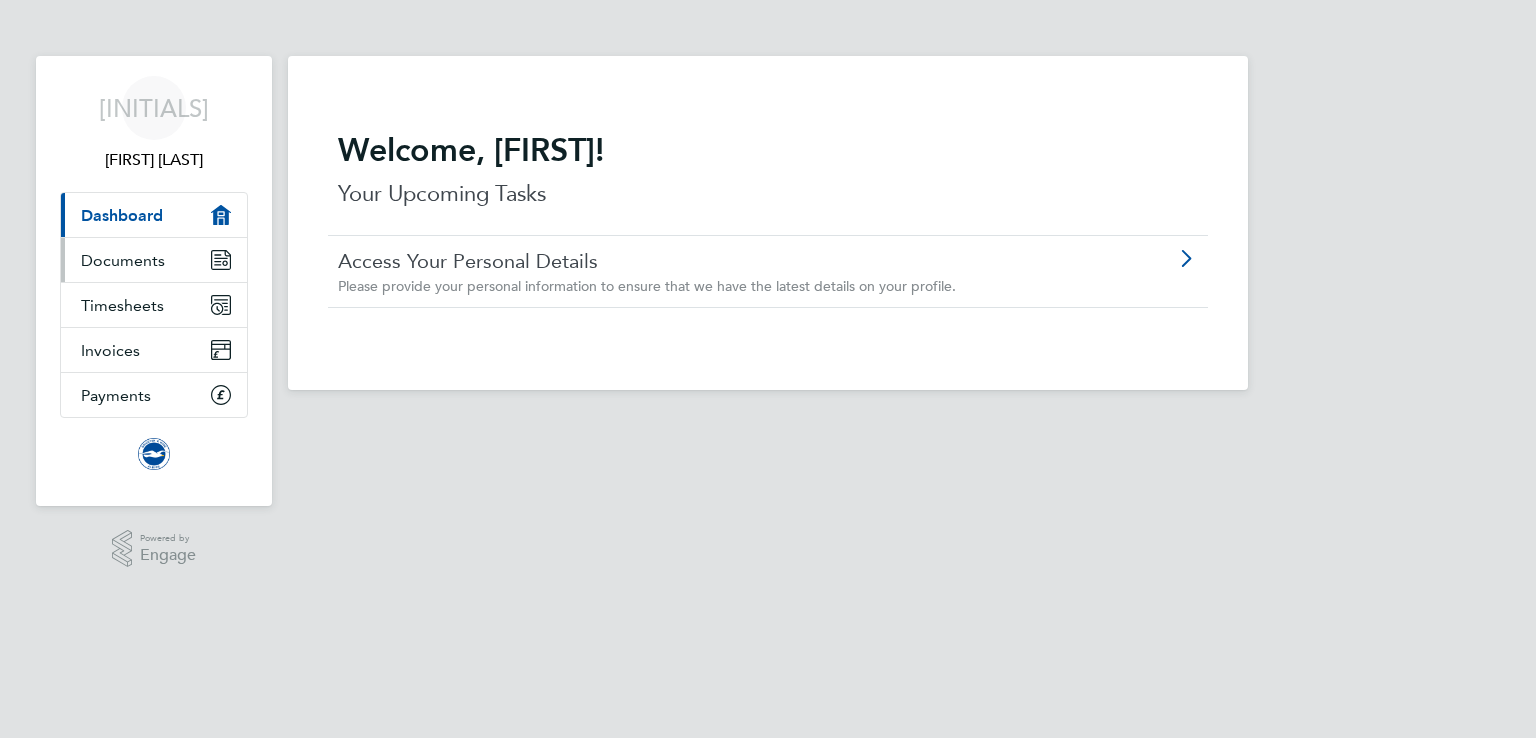 click on "Documents" at bounding box center (123, 260) 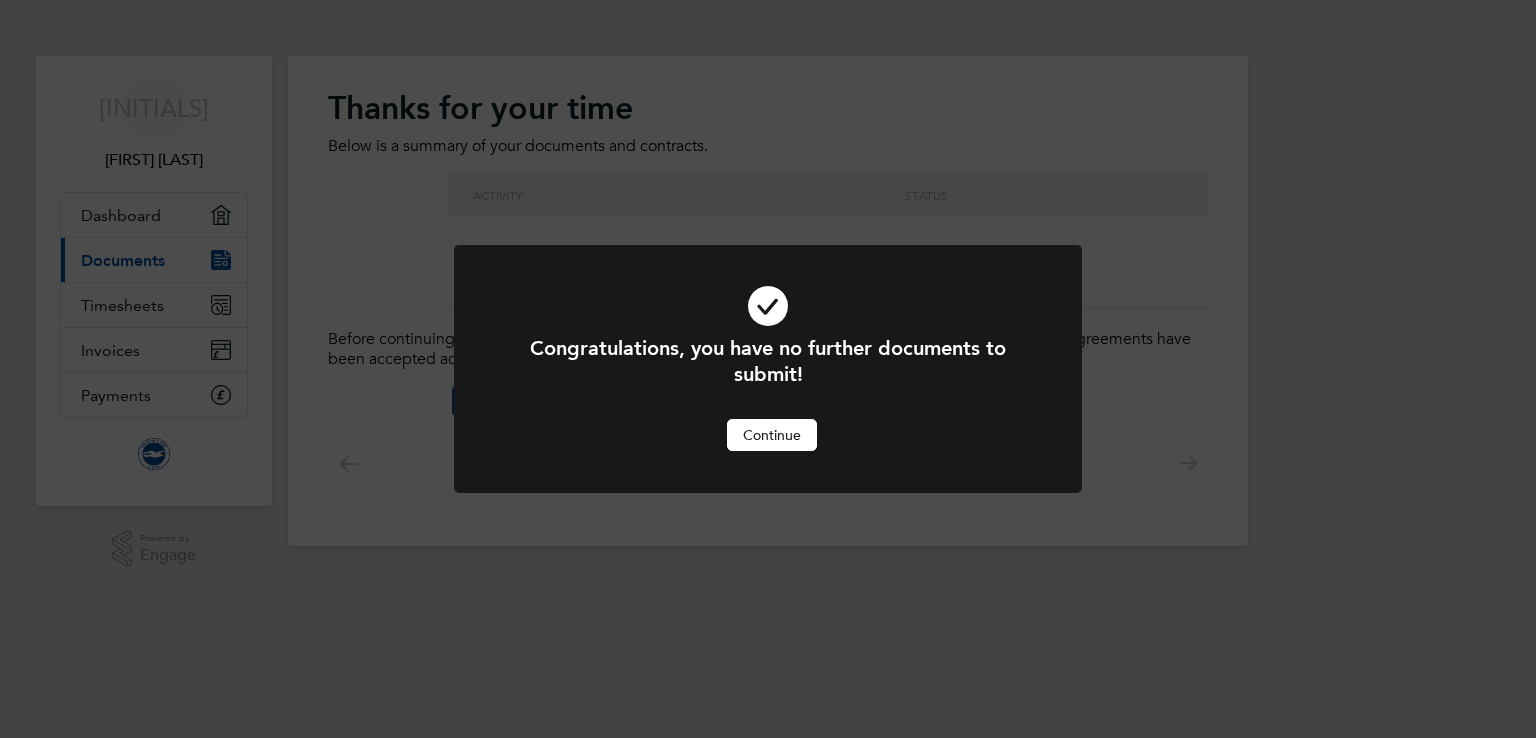 scroll, scrollTop: 0, scrollLeft: 0, axis: both 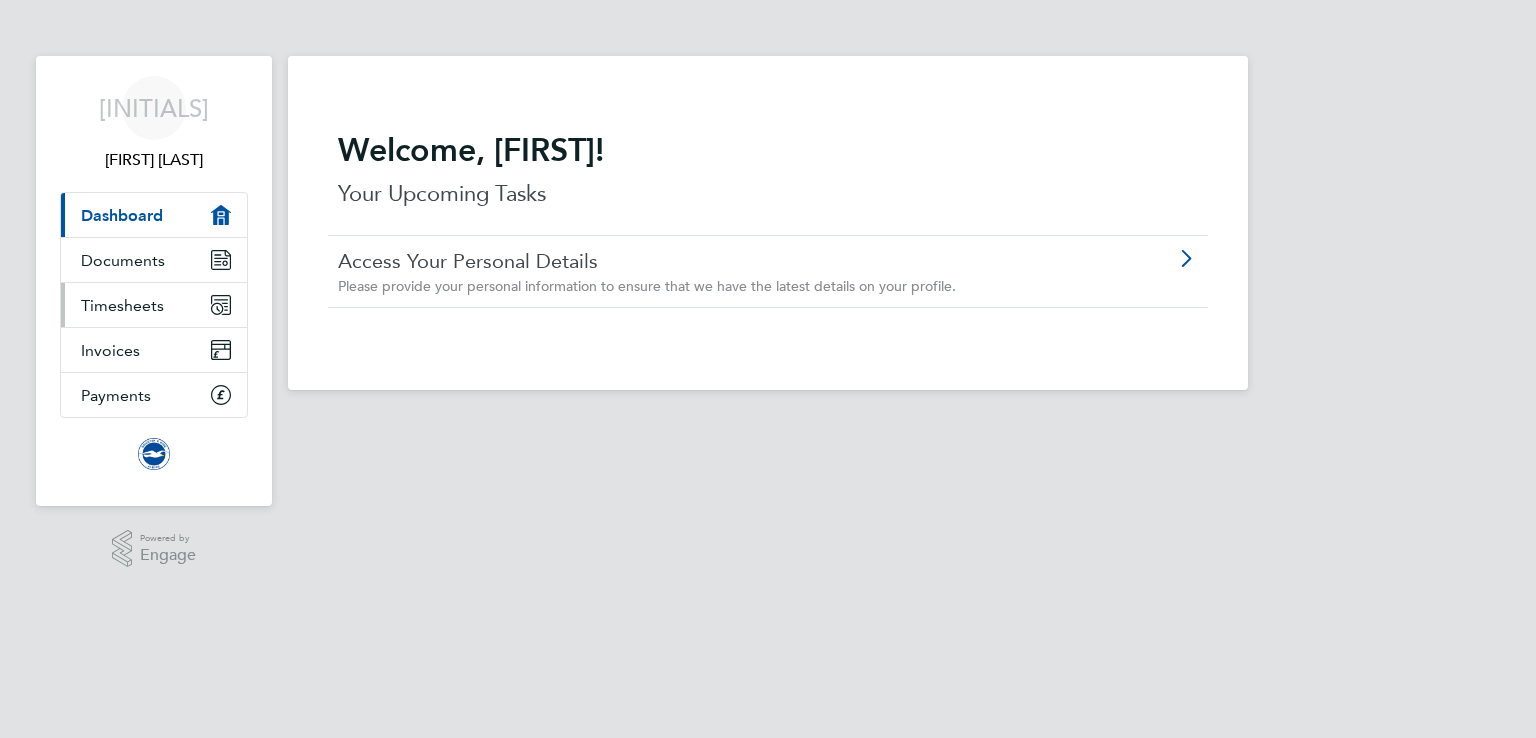 click on "Timesheets" at bounding box center (122, 305) 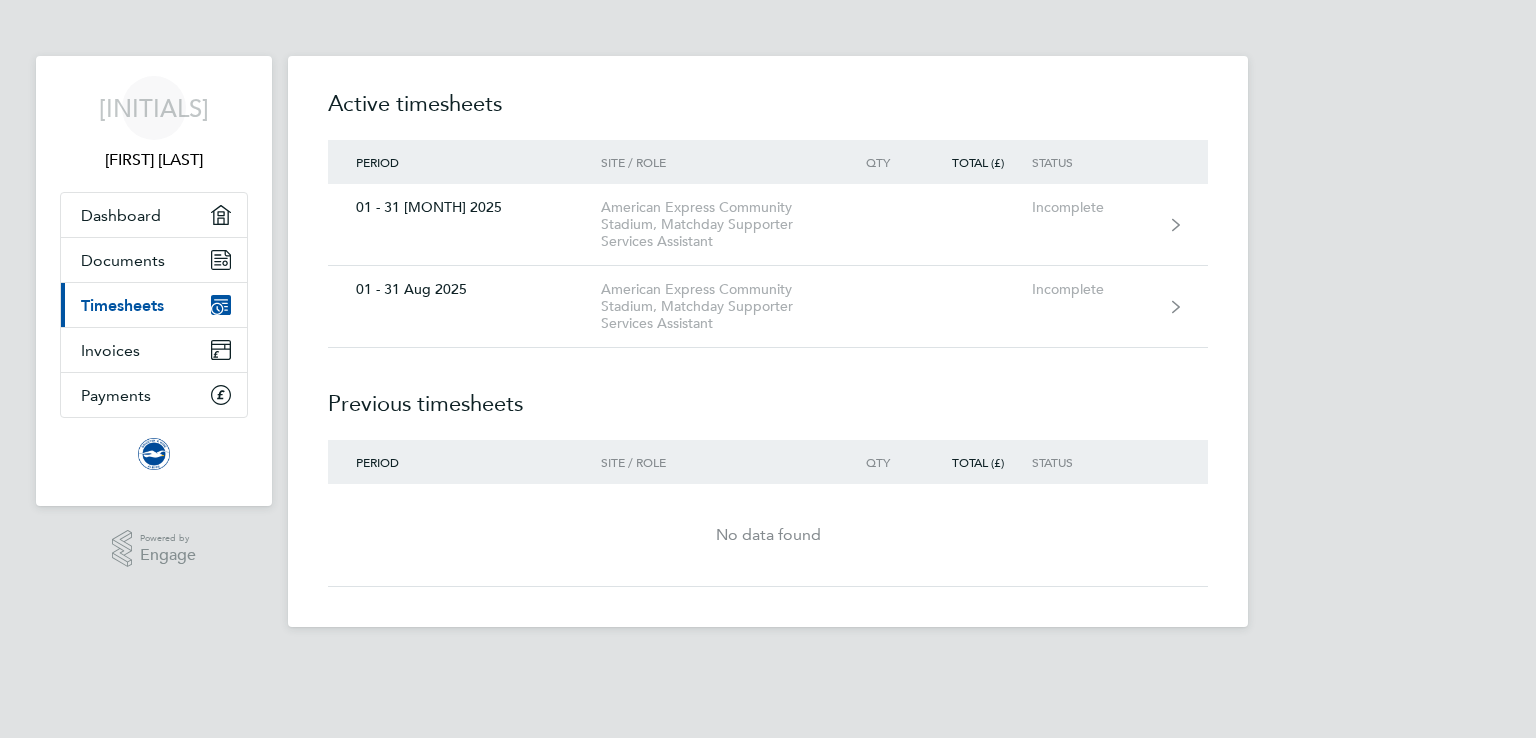 scroll, scrollTop: 0, scrollLeft: 0, axis: both 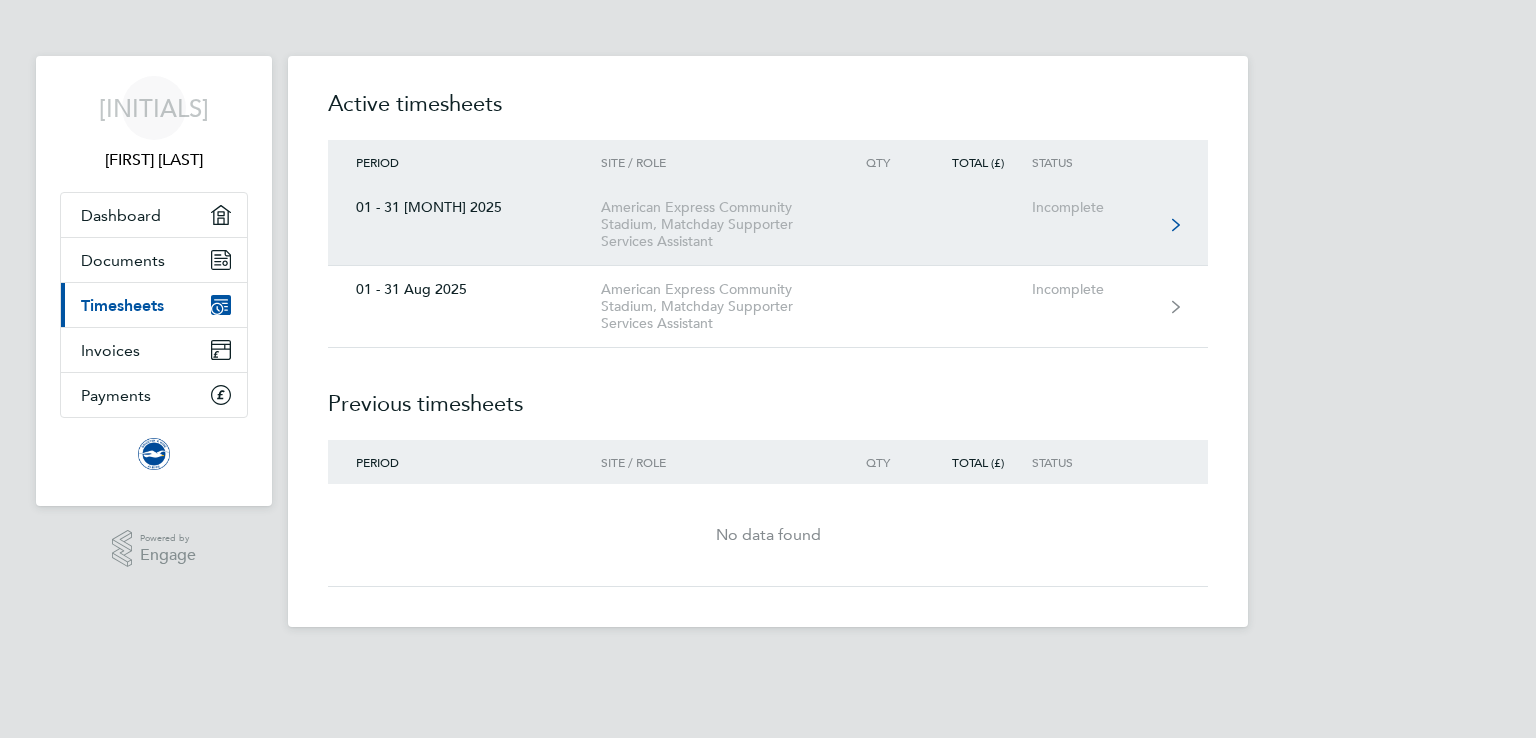 click on "01 - 31 Jul 2025  American Express Community Stadium, Matchday Supporter Services Assistant  Incomplete" 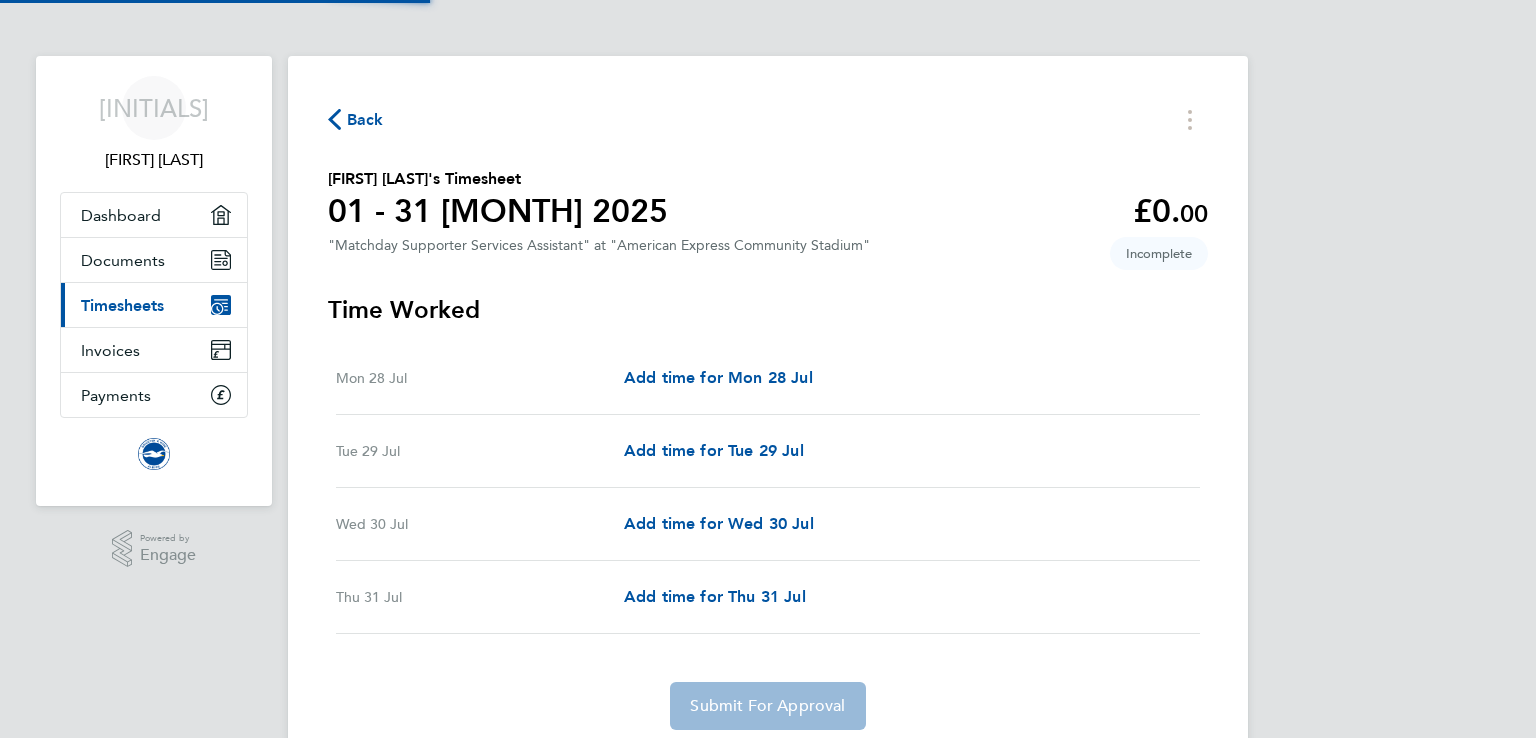 scroll, scrollTop: 0, scrollLeft: 0, axis: both 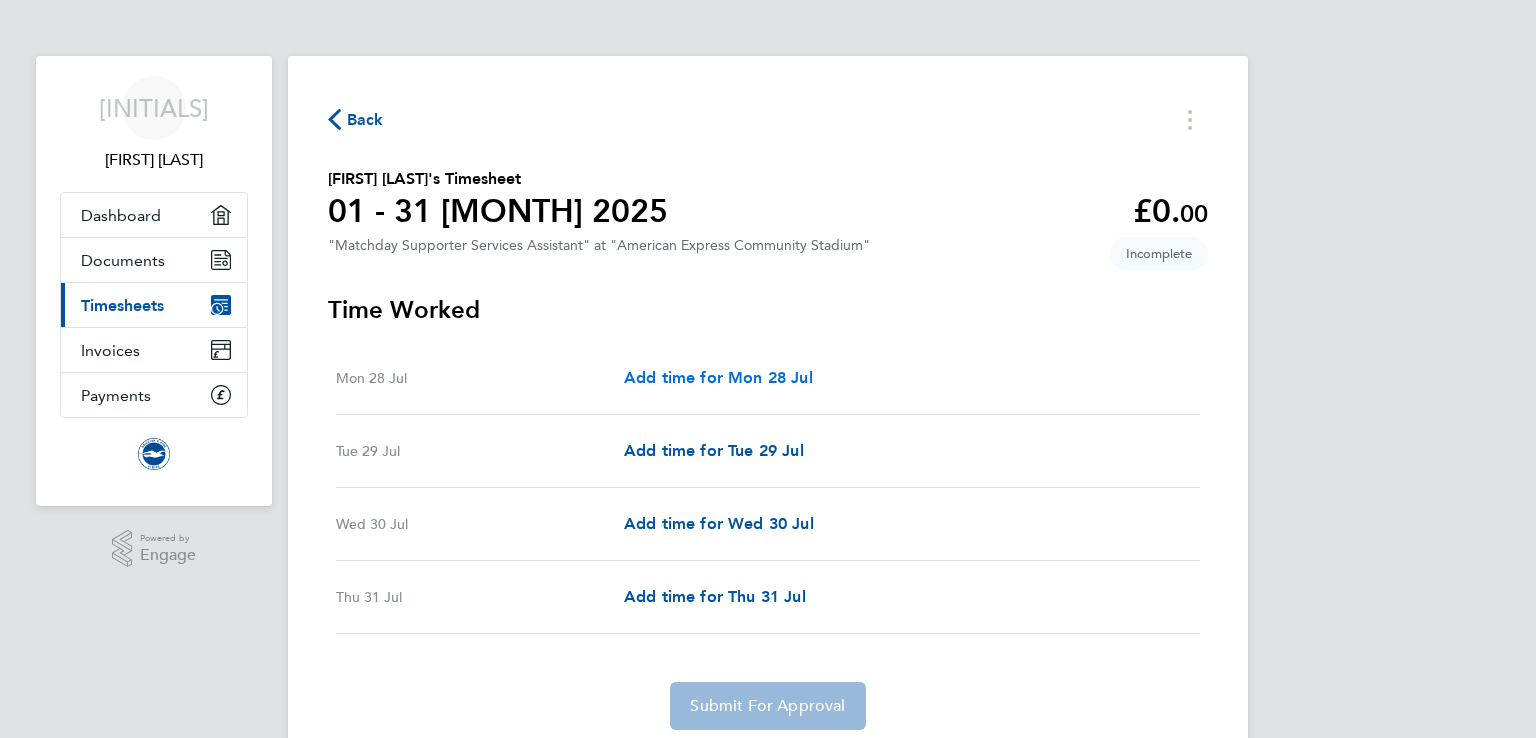 click on "Add time for Mon 28 Jul" at bounding box center [718, 377] 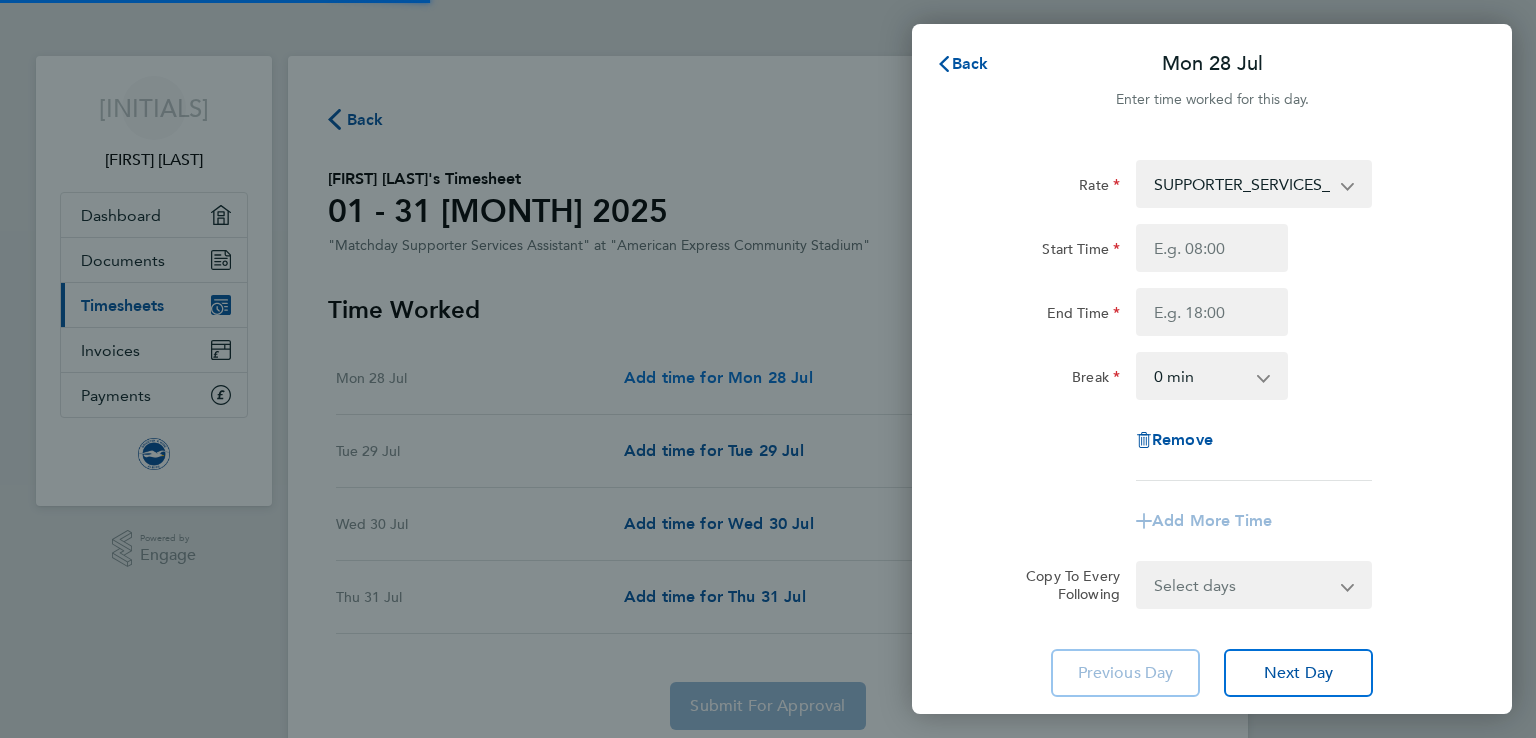 scroll, scrollTop: 0, scrollLeft: 0, axis: both 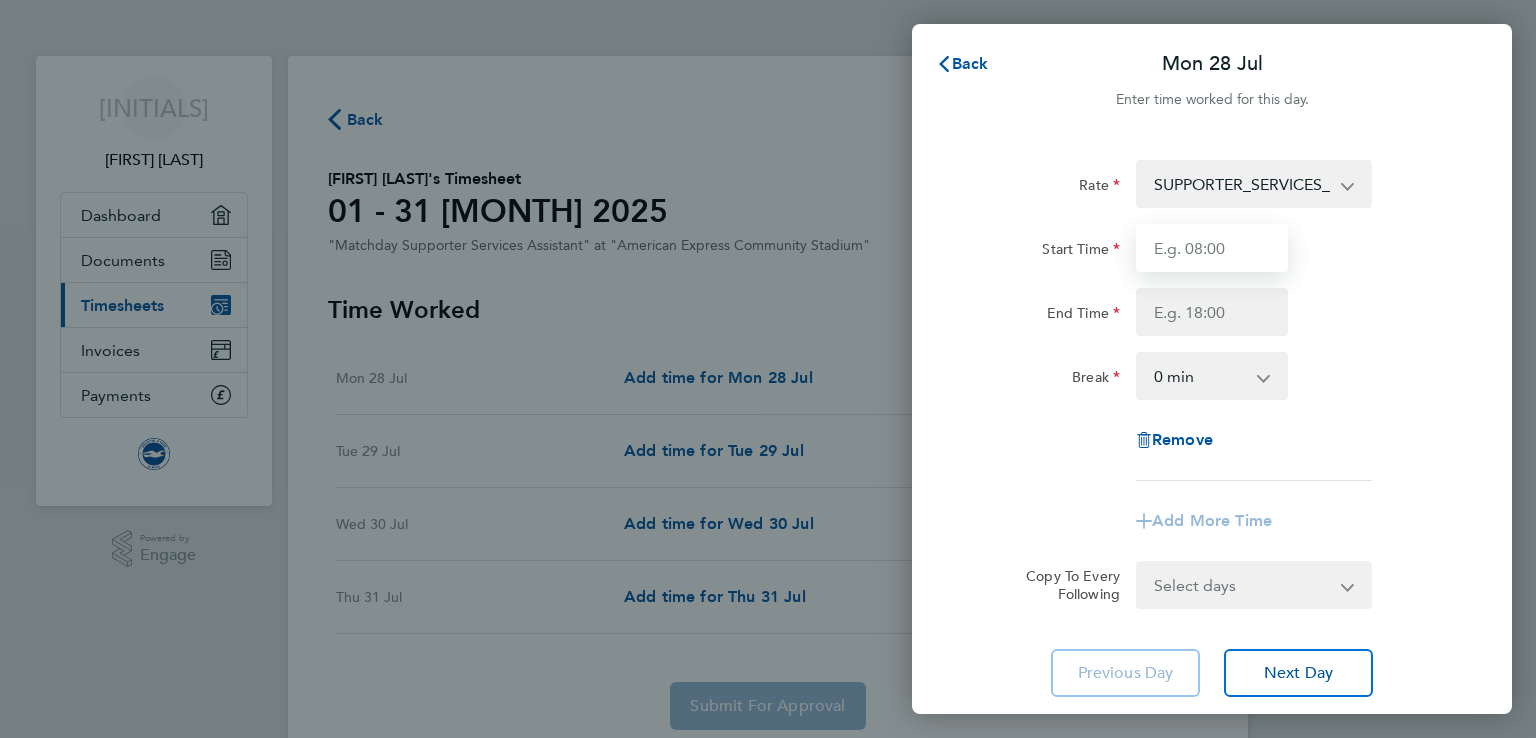 click on "Start Time" at bounding box center (1212, 248) 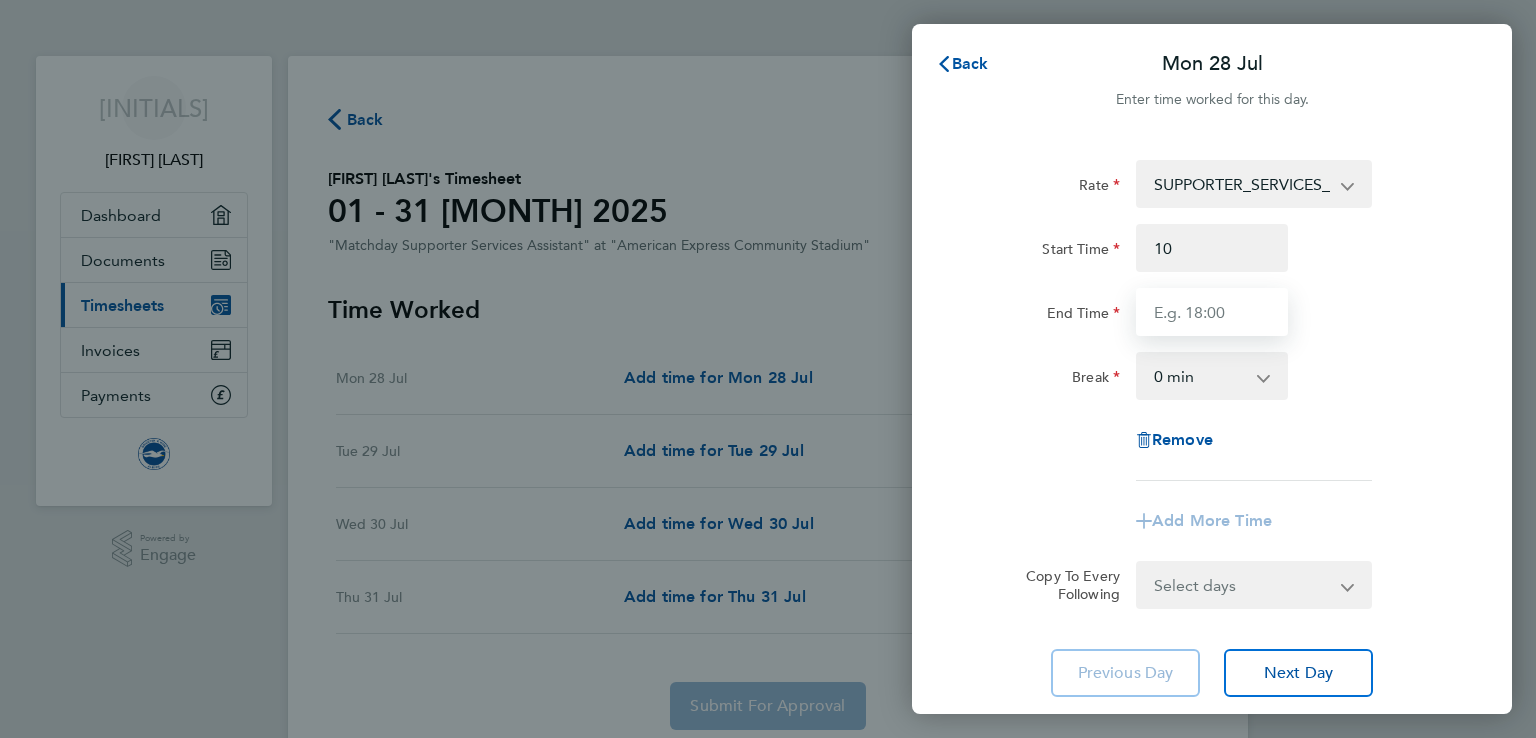 type on "10:00" 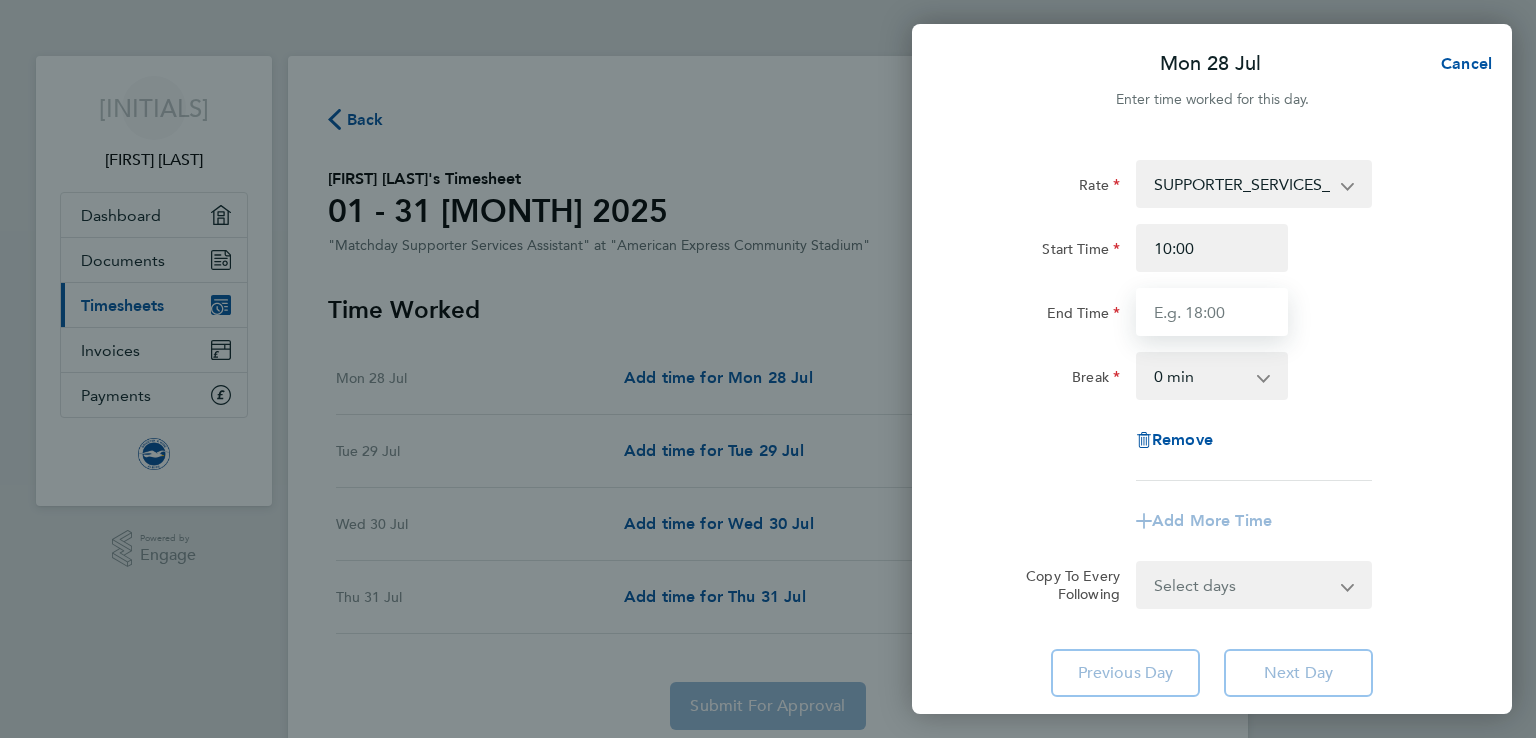 click on "End Time" at bounding box center [1212, 312] 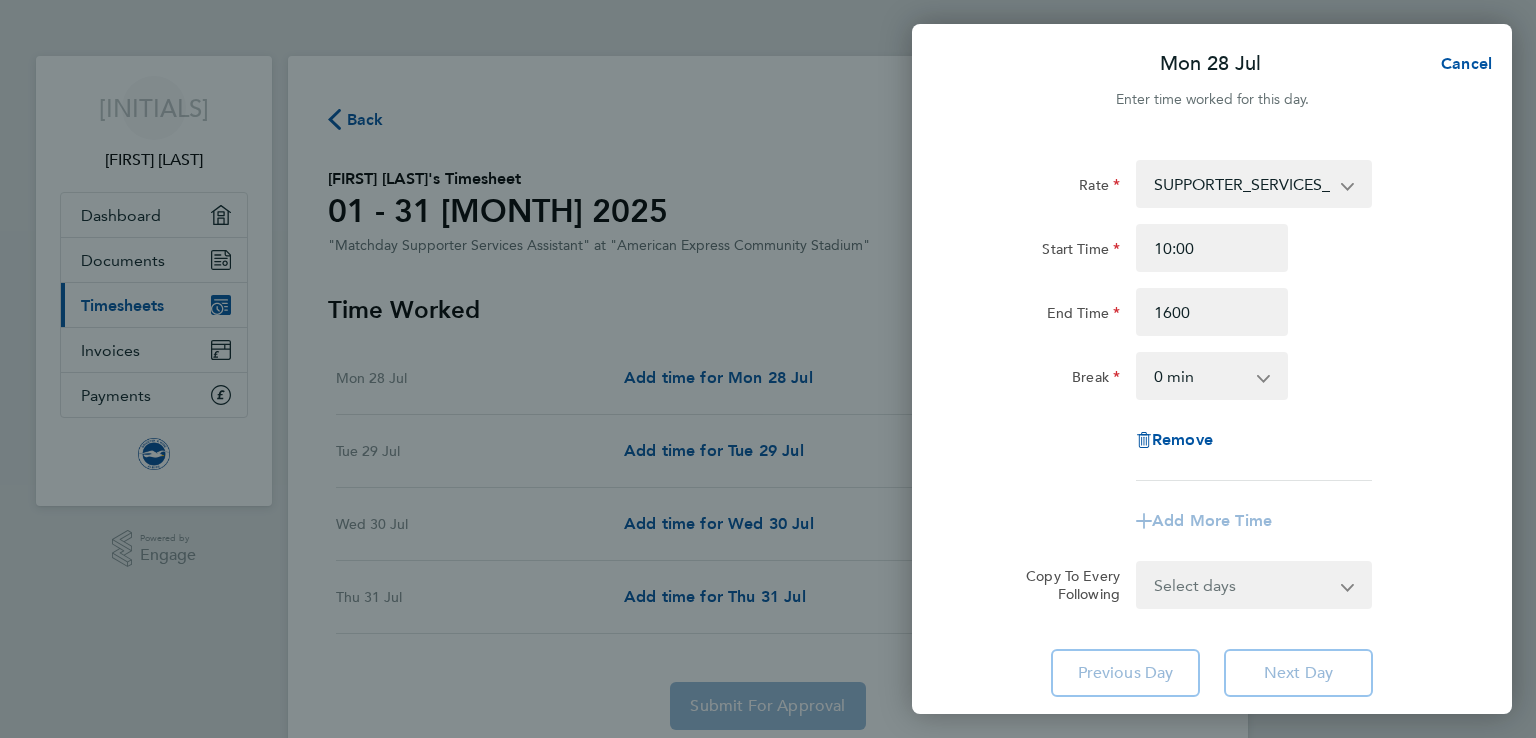type on "16:00" 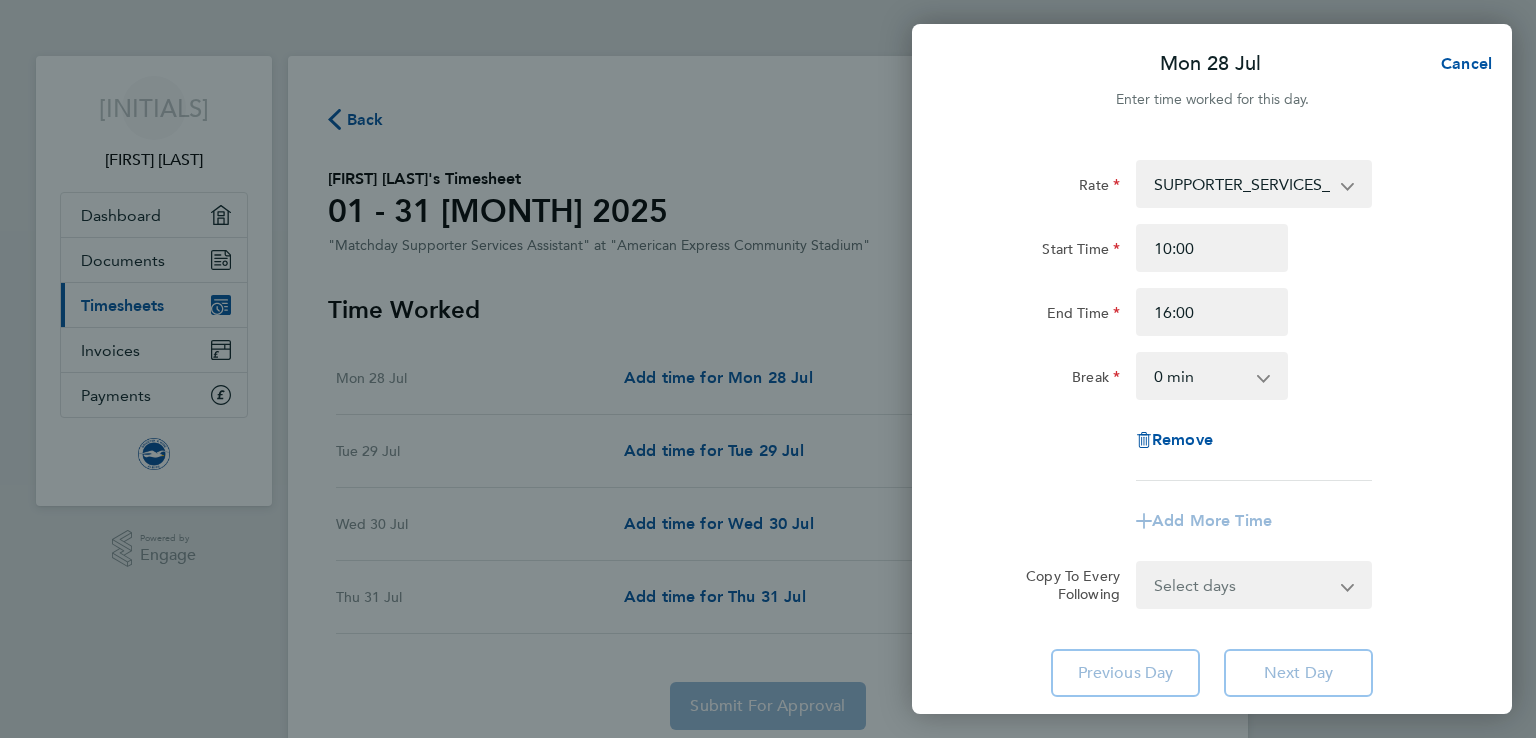 click on "0 min   15 min   30 min   45 min   60 min   75 min   90 min" at bounding box center [1200, 376] 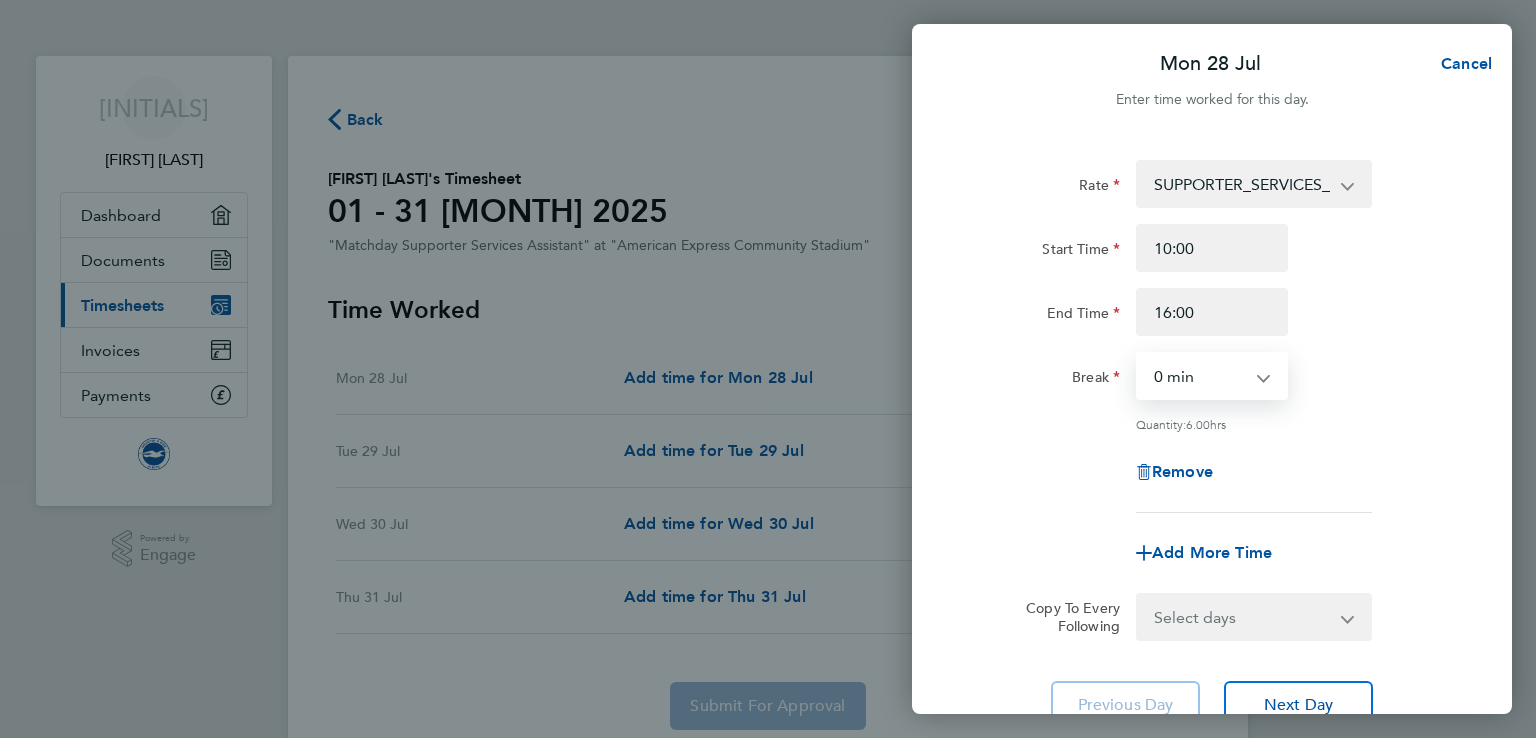 select on "60" 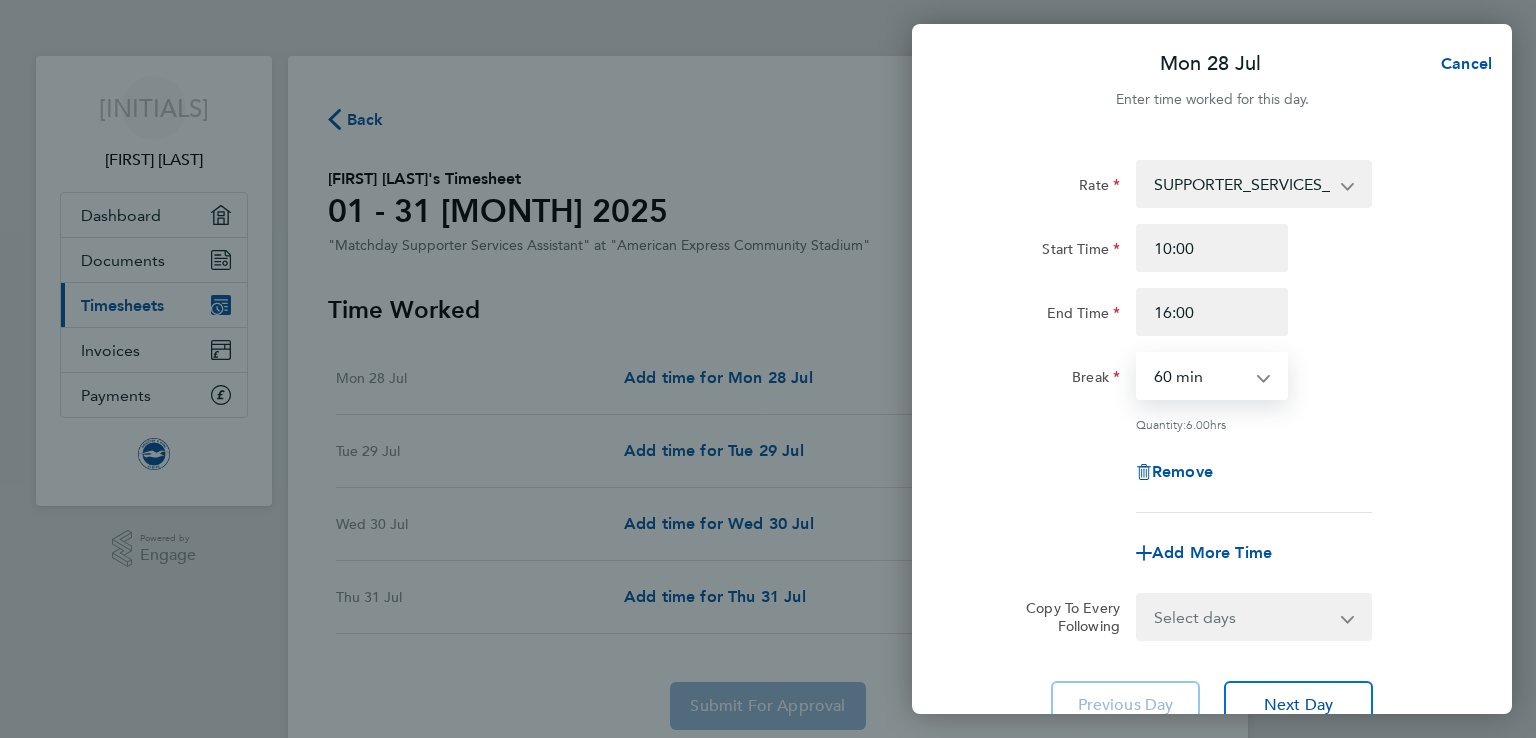 click on "0 min   15 min   30 min   45 min   60 min   75 min   90 min" at bounding box center [1200, 376] 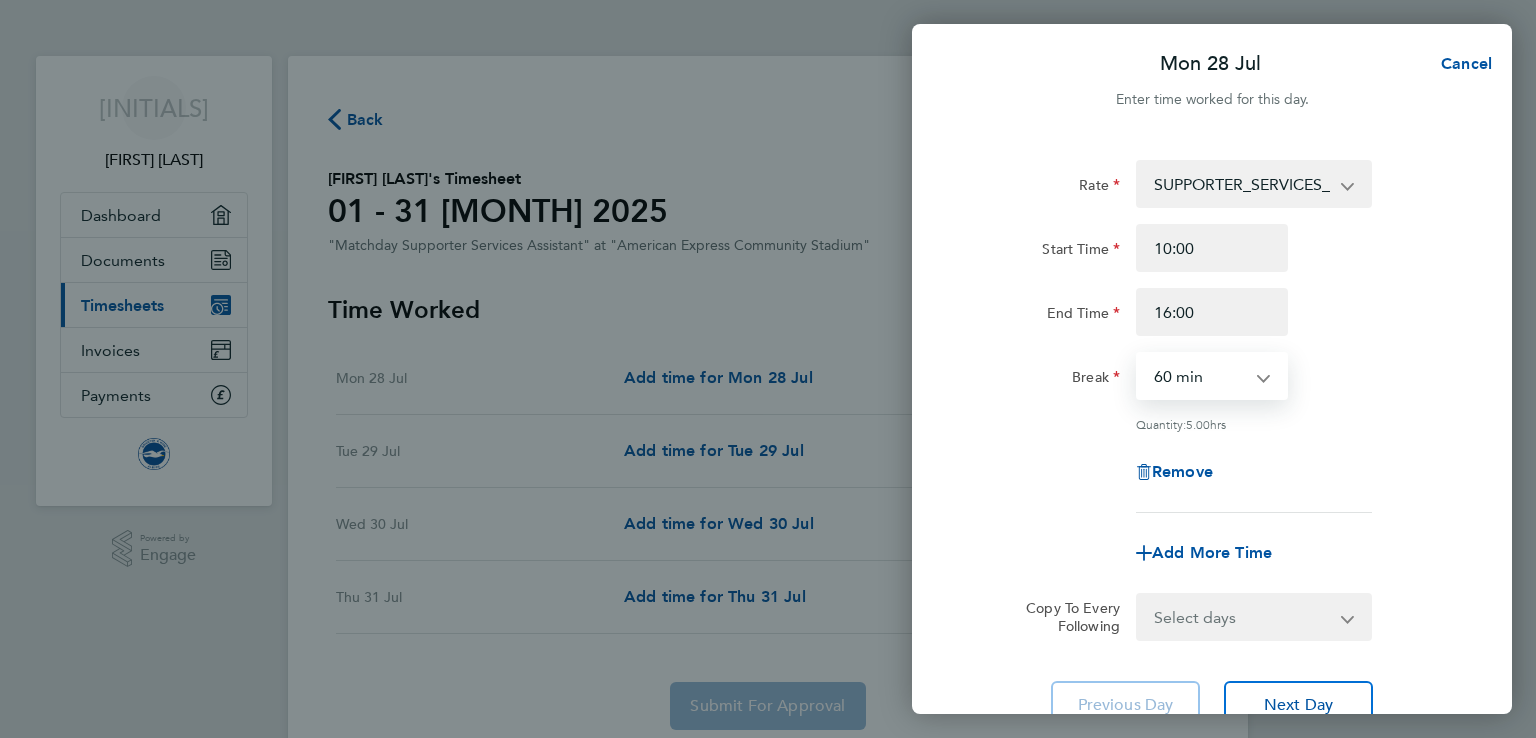 scroll, scrollTop: 0, scrollLeft: 0, axis: both 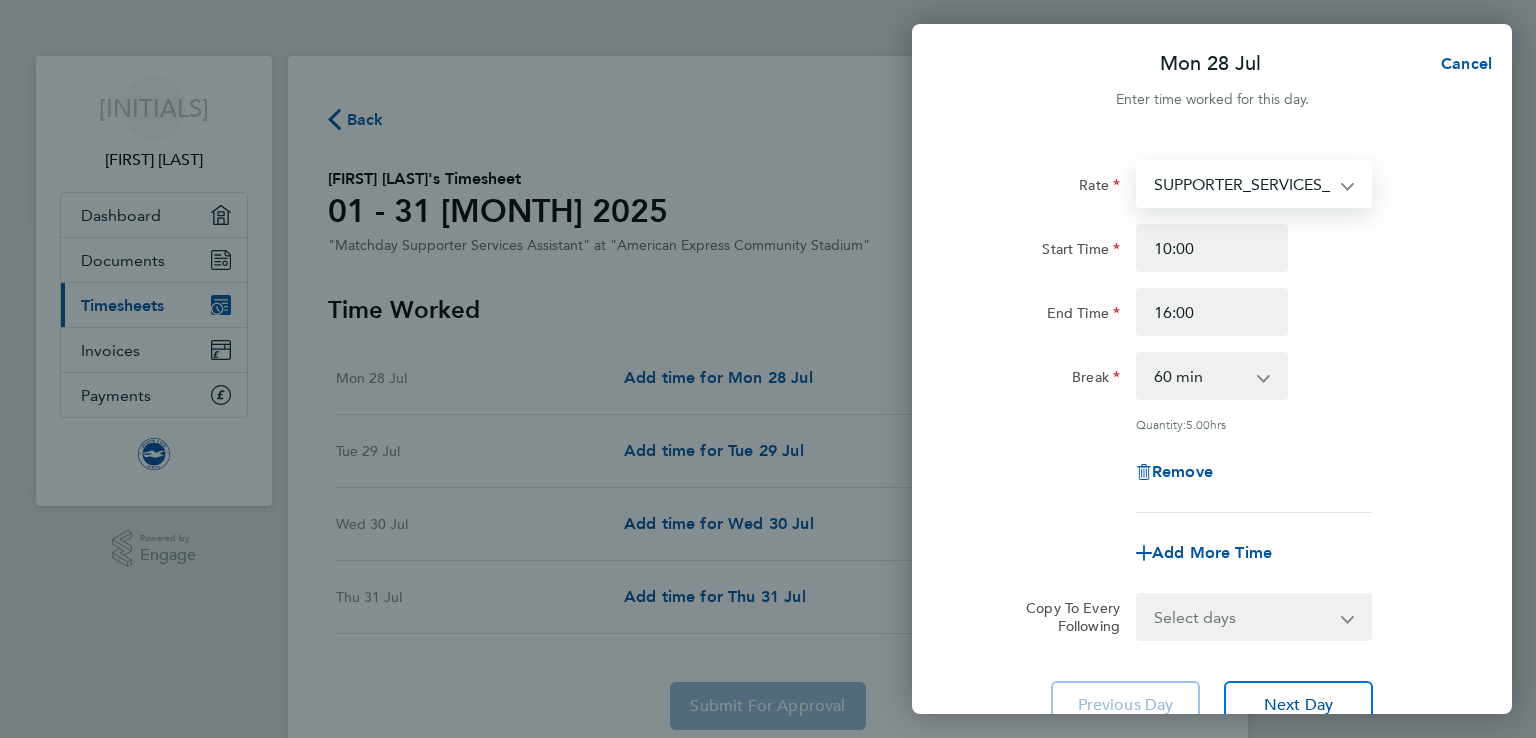 click on "SUPPORTER_SERVICES_HOURS - 13.50" at bounding box center [1242, 184] 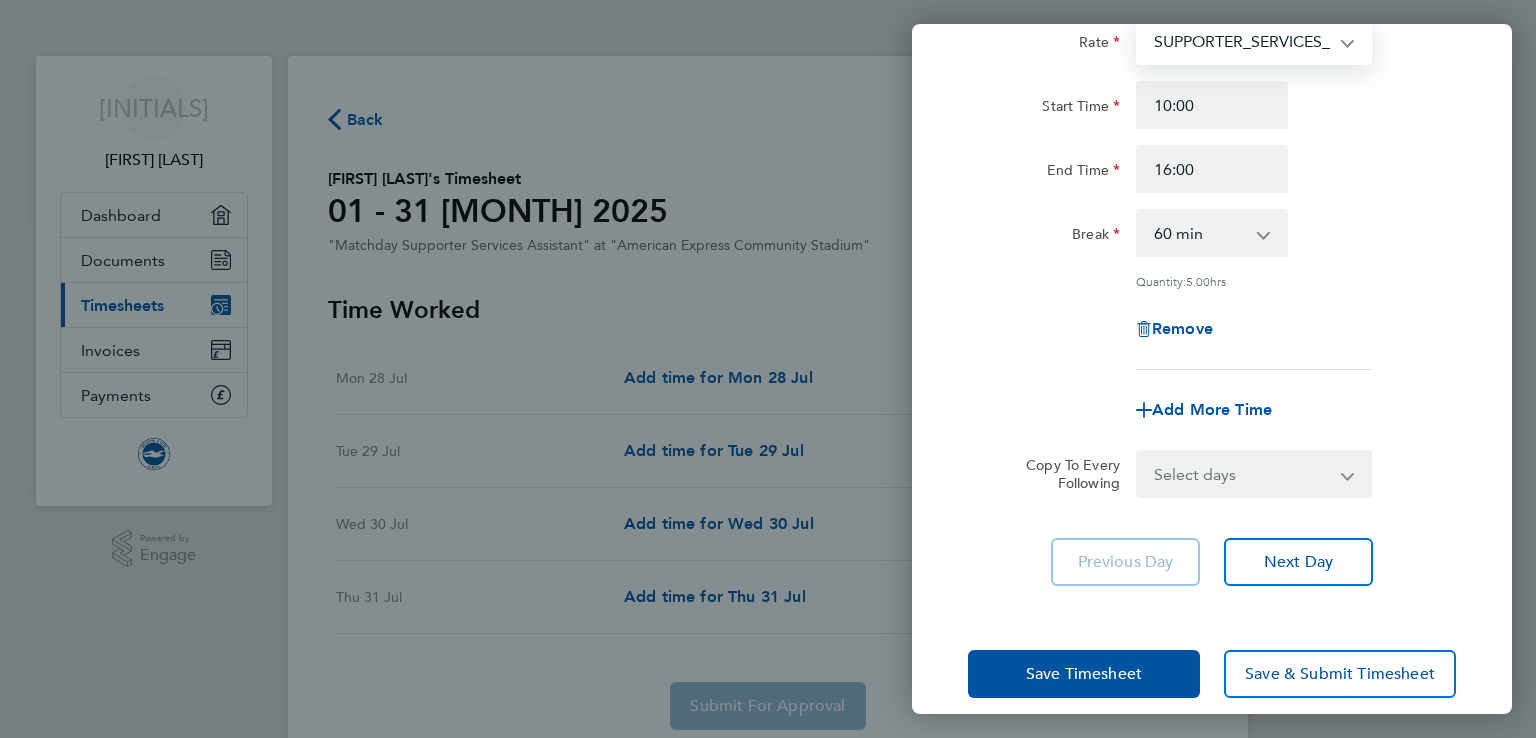 scroll, scrollTop: 164, scrollLeft: 0, axis: vertical 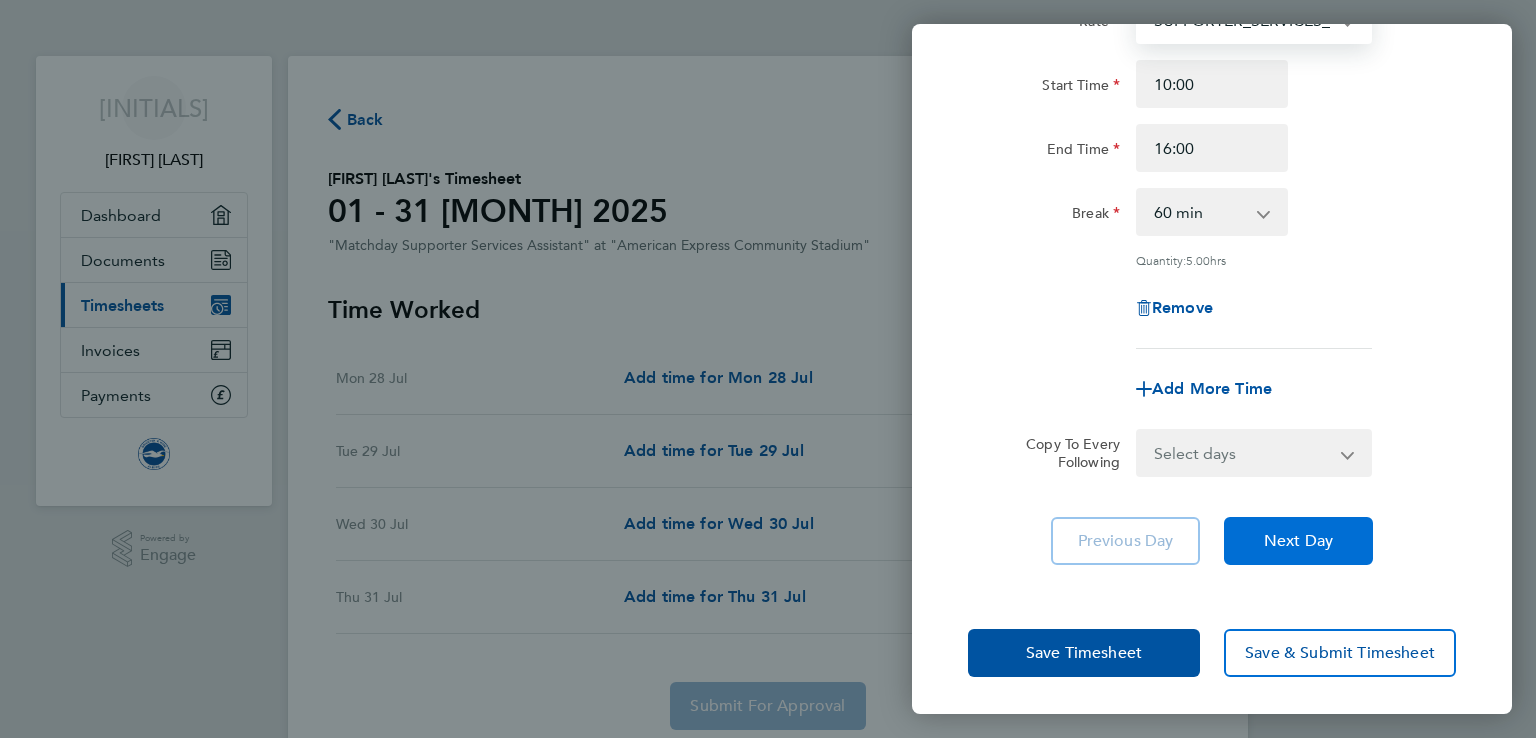 click on "Next Day" 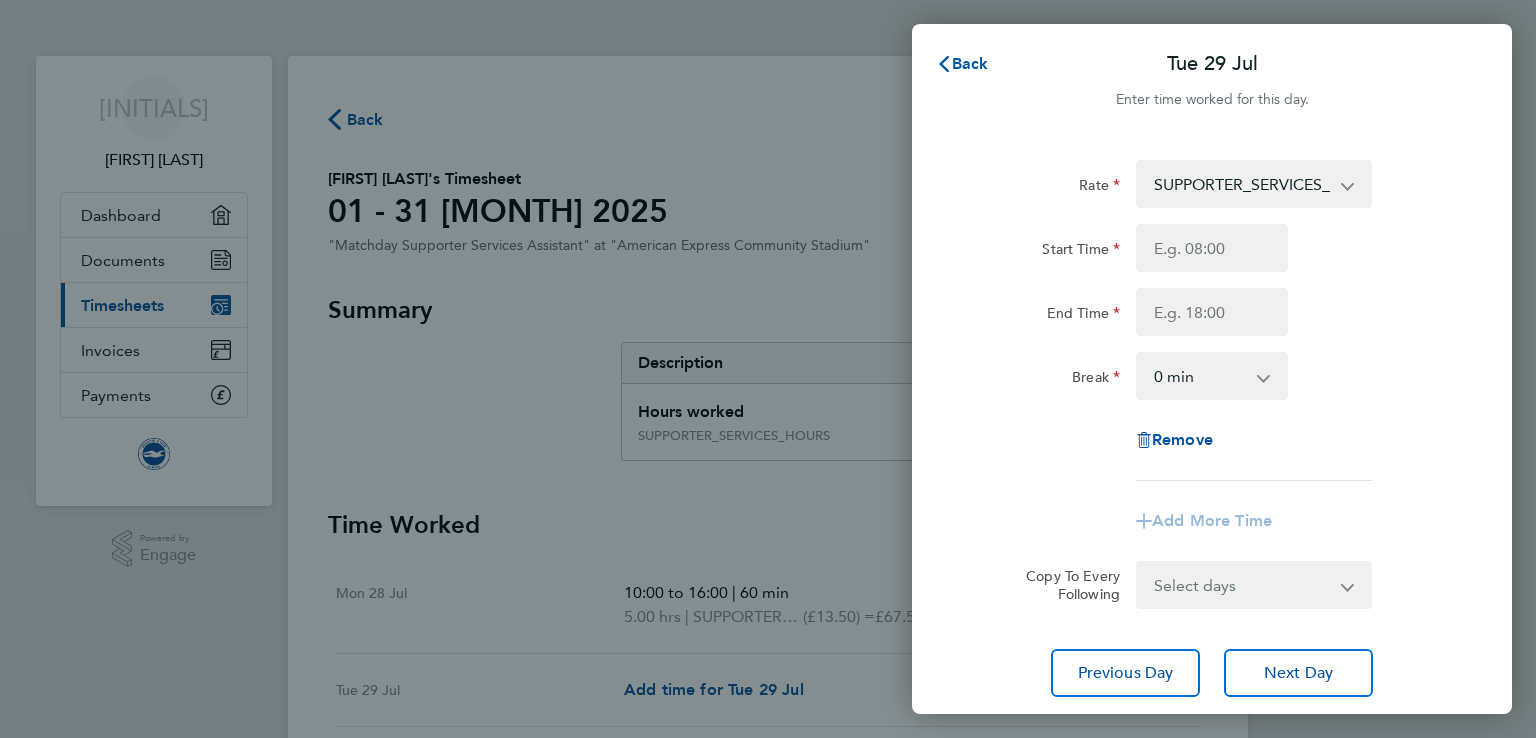 scroll, scrollTop: 0, scrollLeft: 0, axis: both 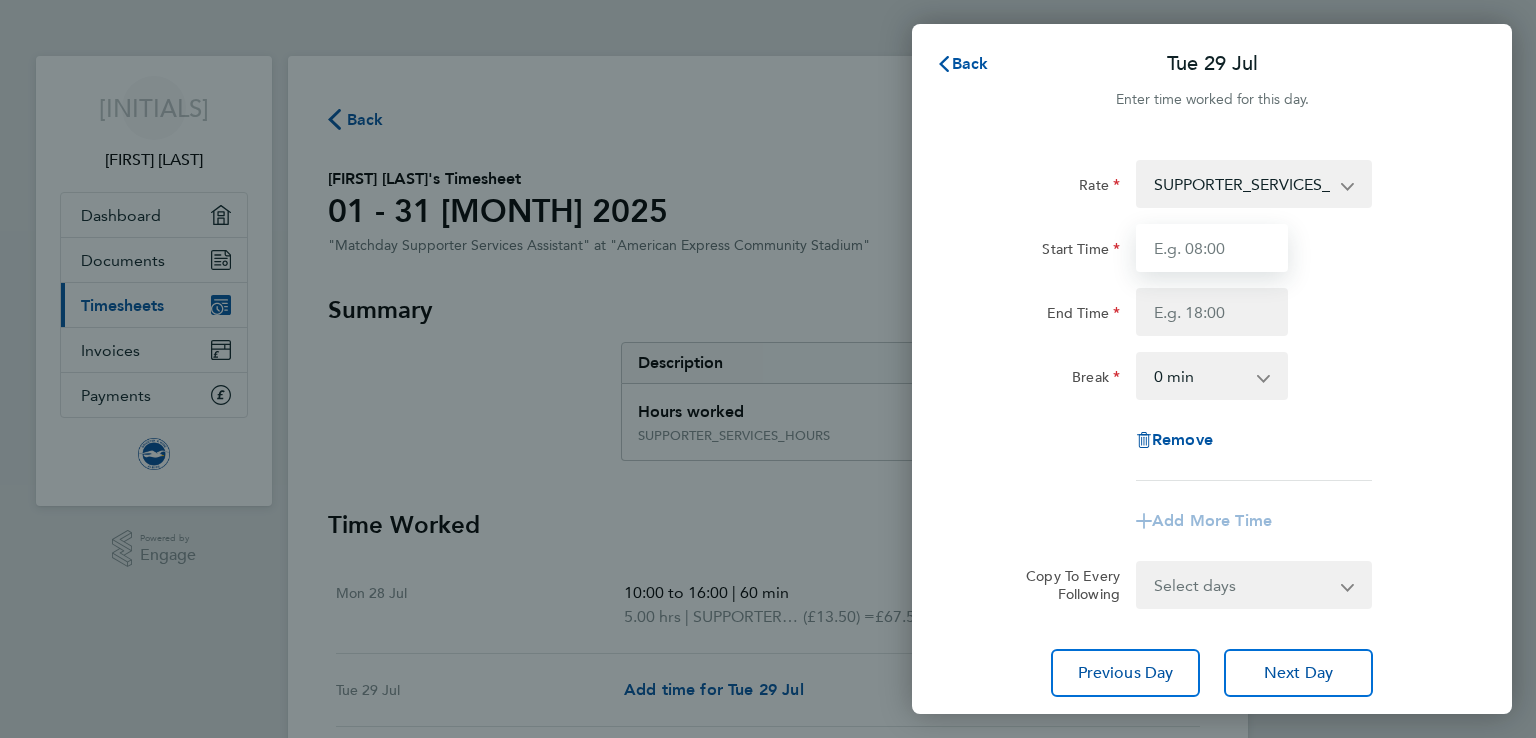 click on "Start Time" at bounding box center (1212, 248) 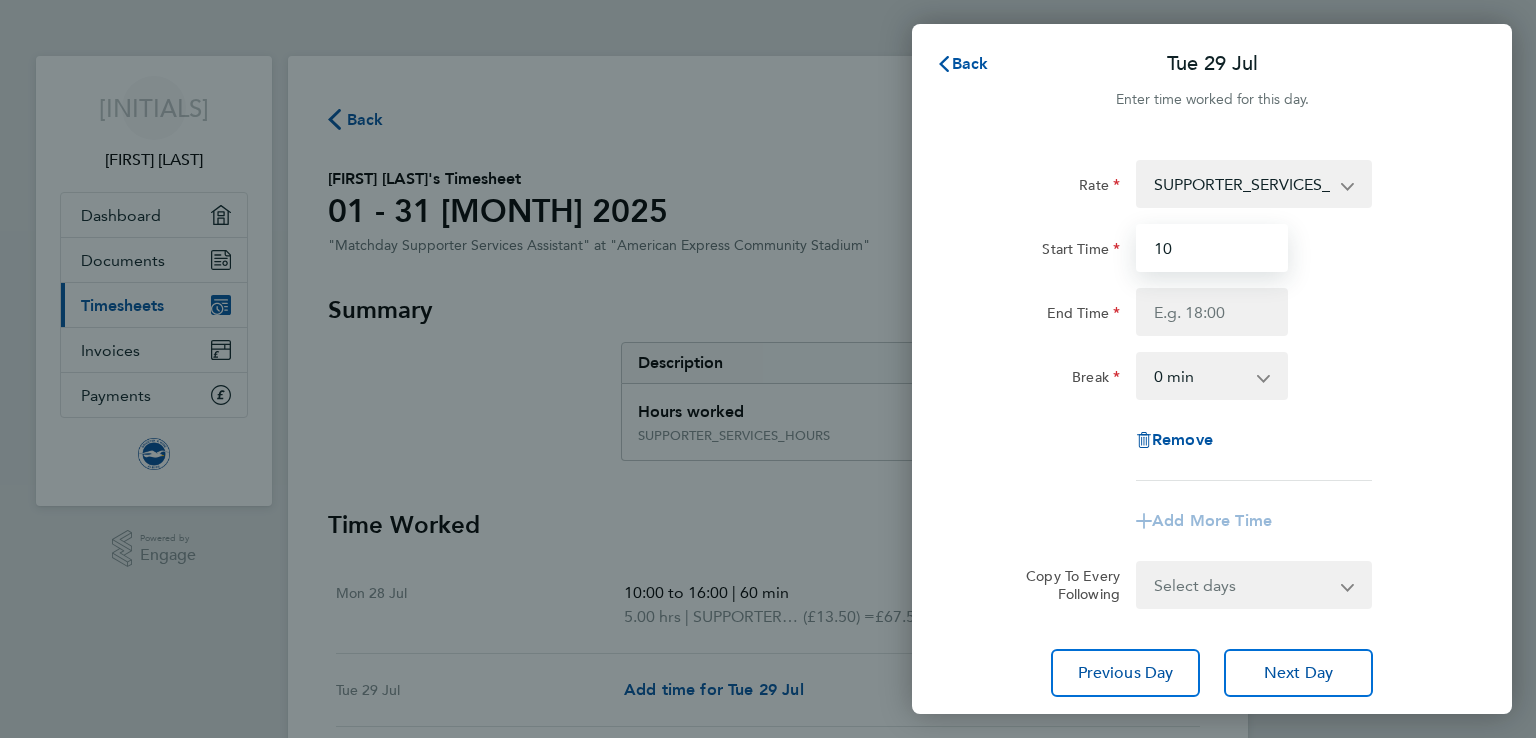 type on "10:00" 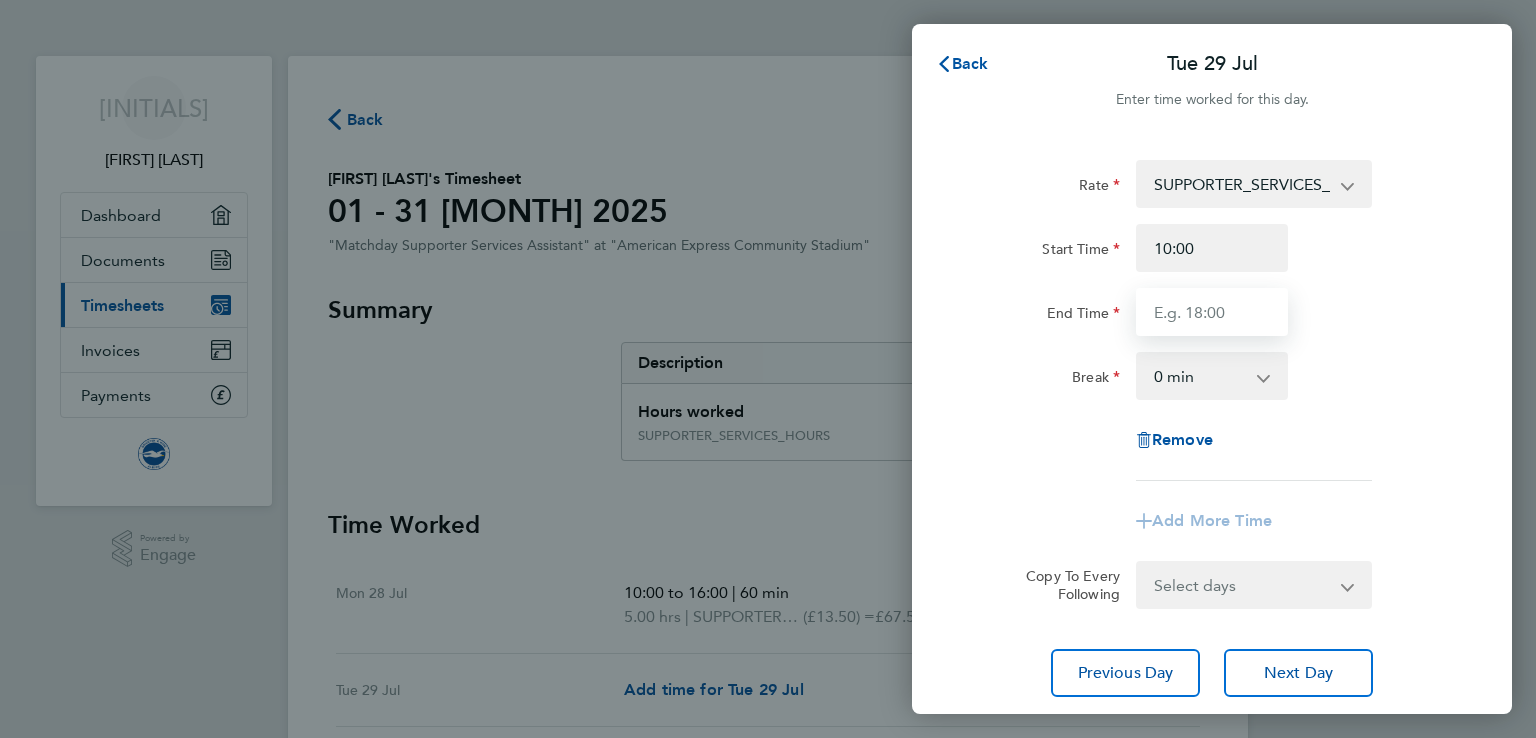click on "End Time" at bounding box center [1212, 312] 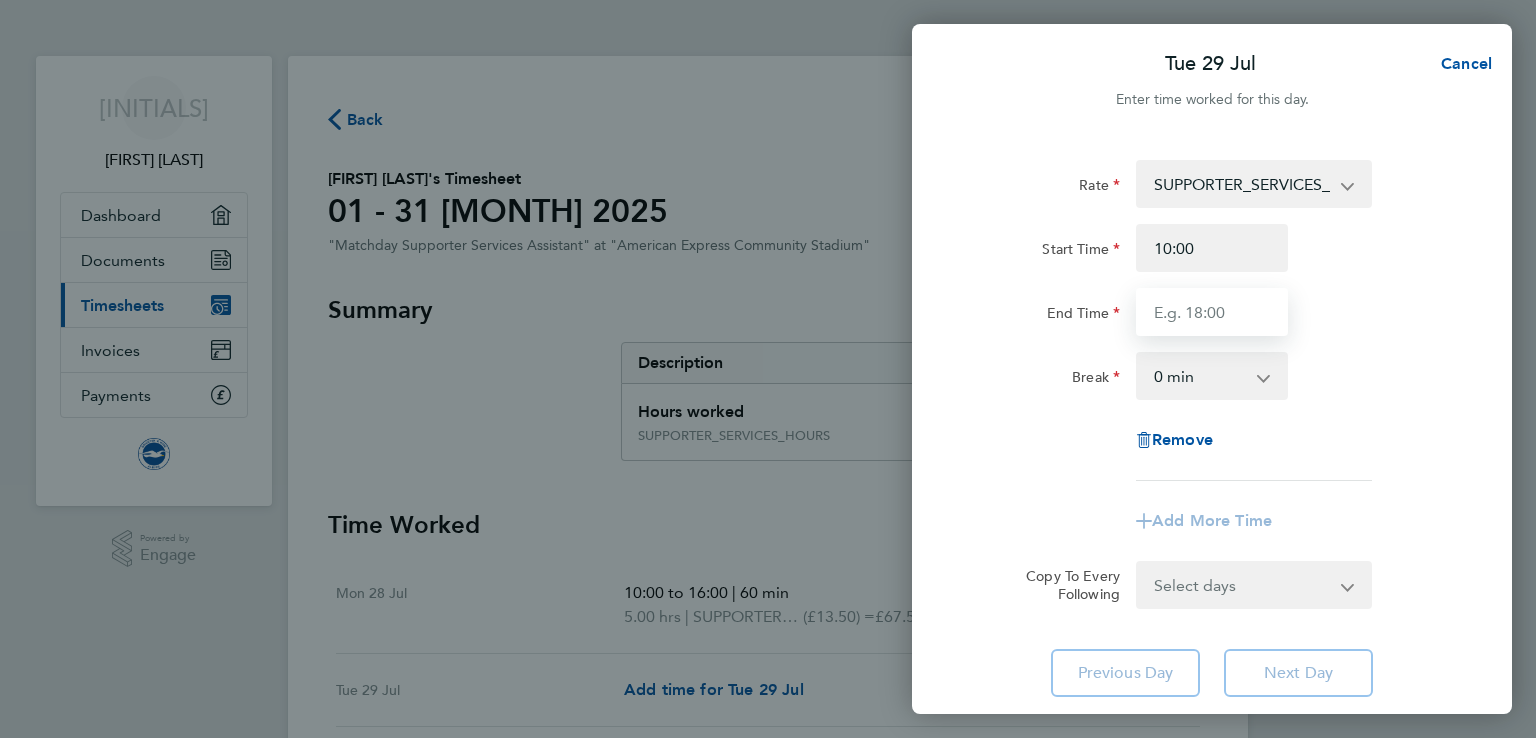type on "16:00" 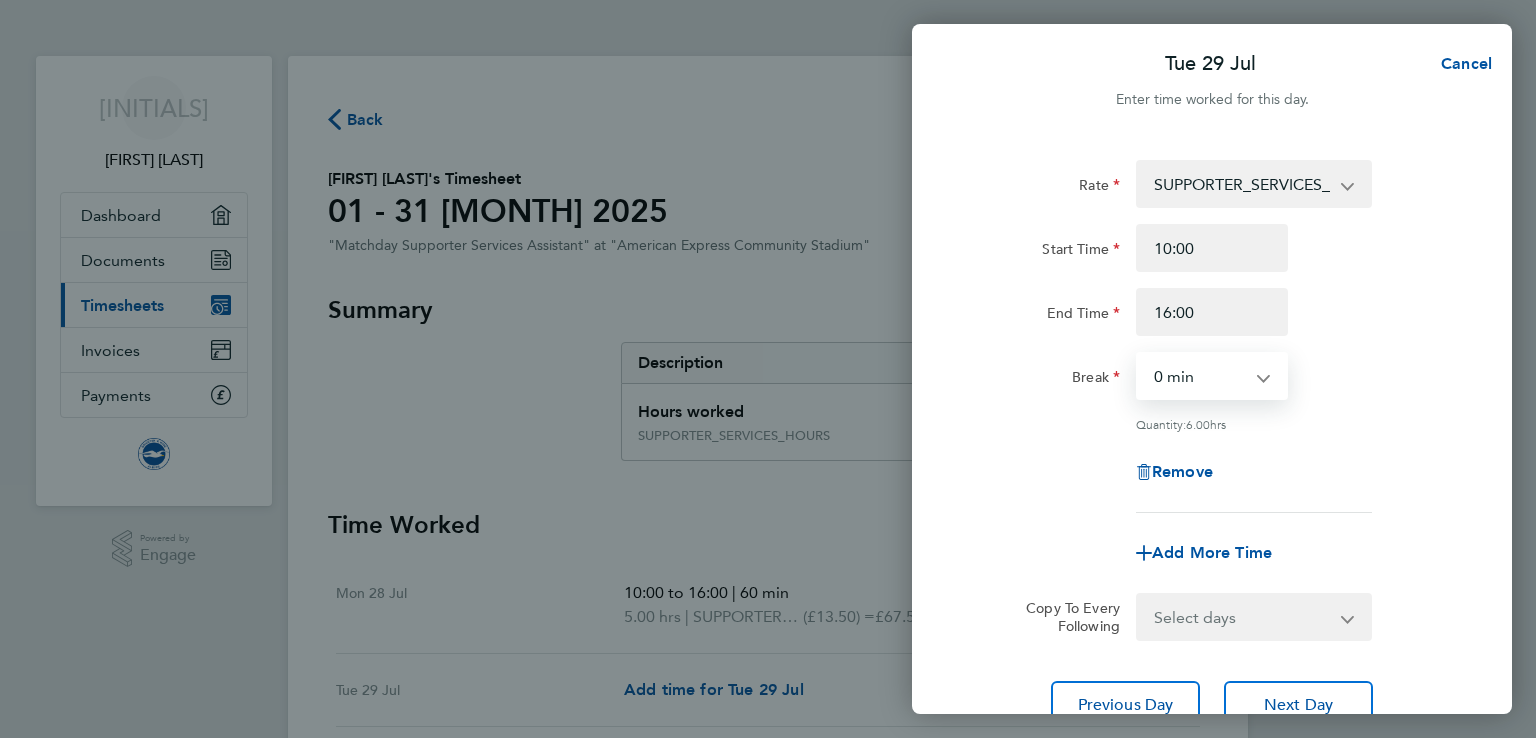 click on "0 min   15 min   30 min   45 min   60 min   75 min   90 min" at bounding box center (1200, 376) 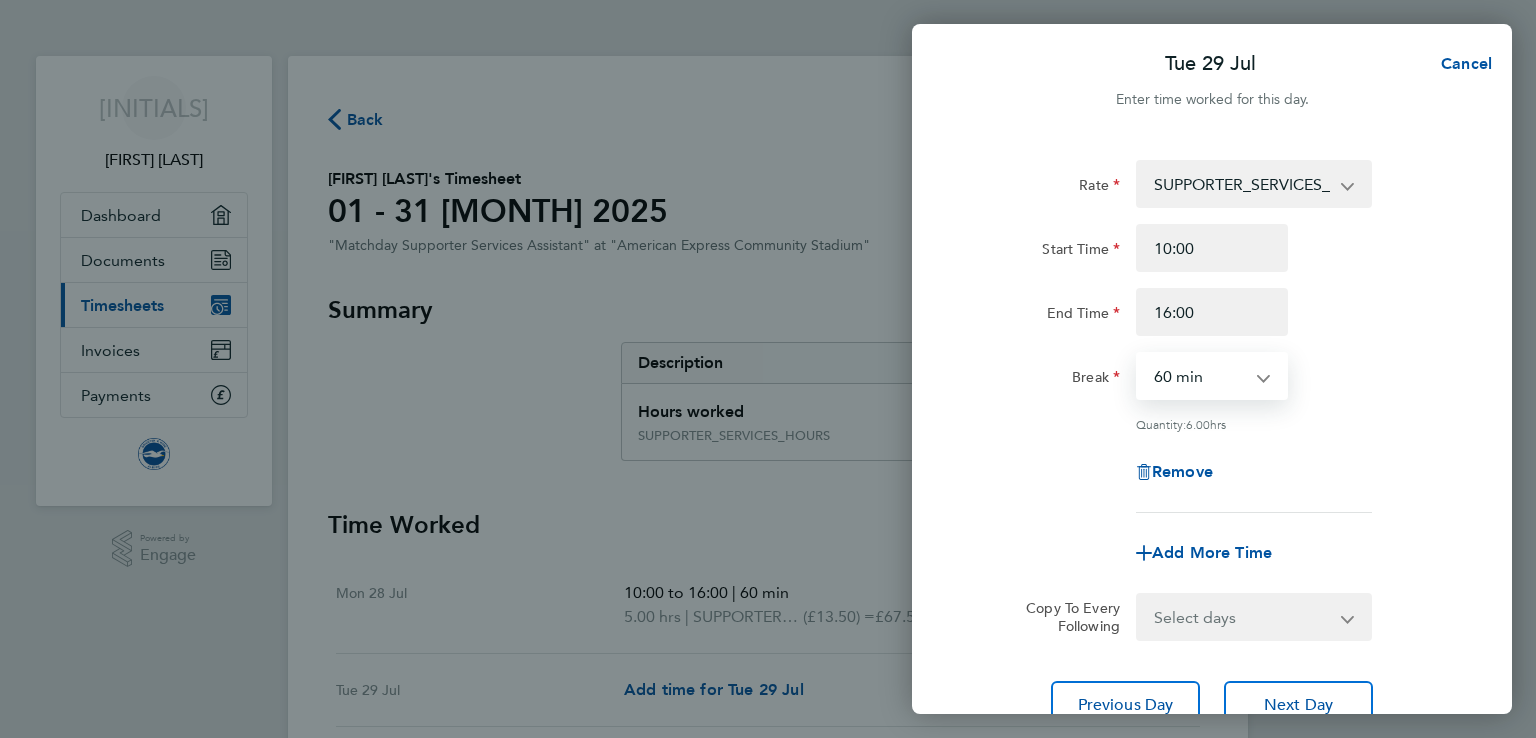 click on "0 min   15 min   30 min   45 min   60 min   75 min   90 min" at bounding box center (1200, 376) 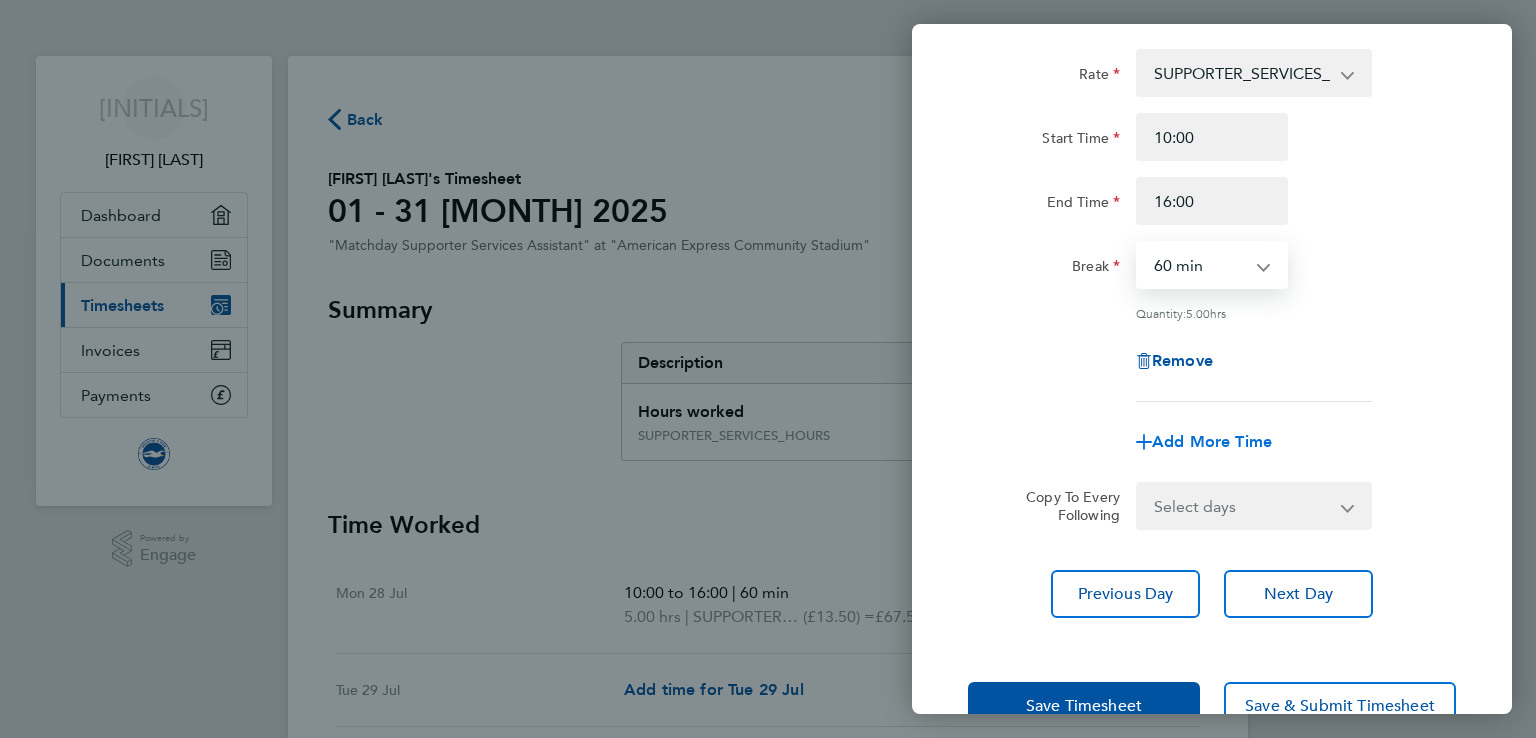 scroll, scrollTop: 113, scrollLeft: 0, axis: vertical 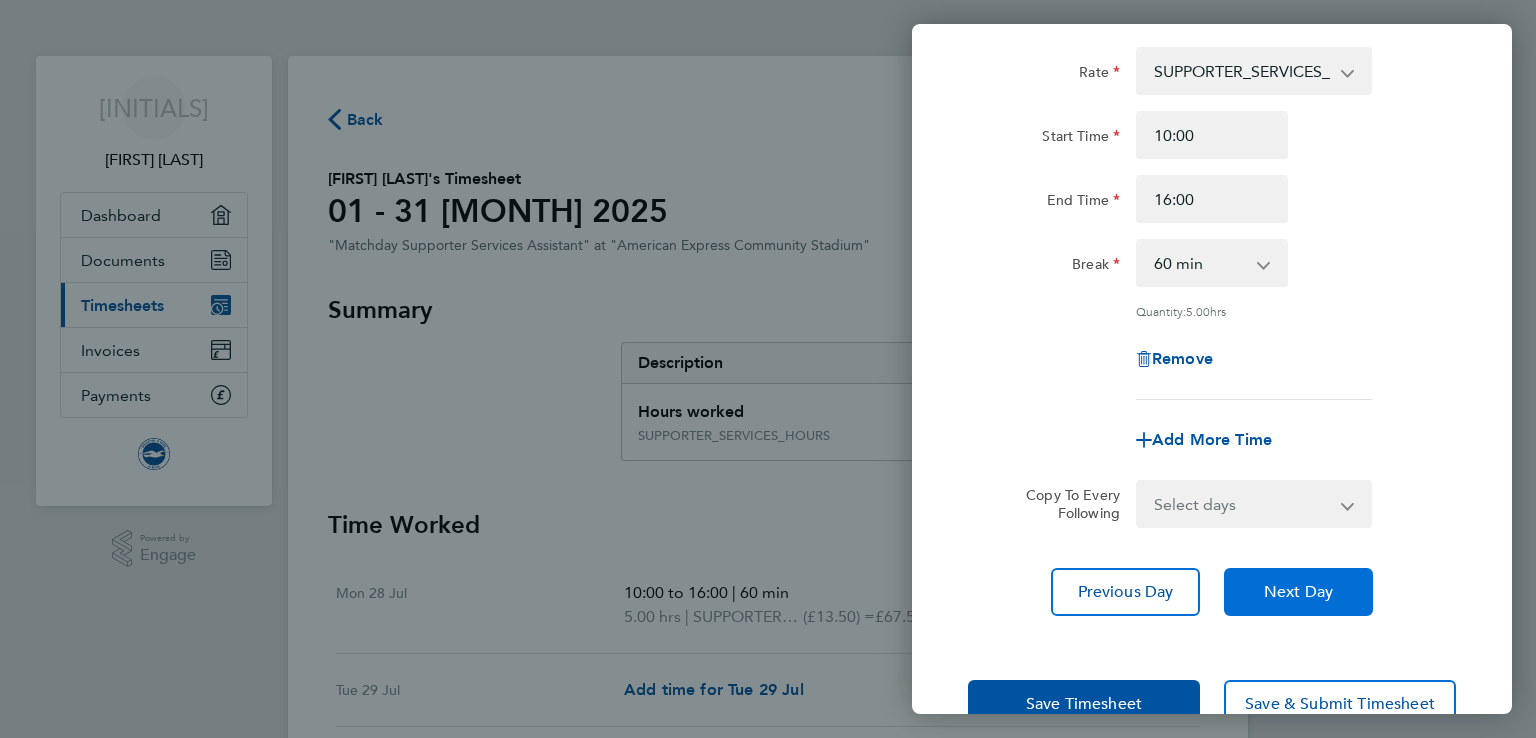 click on "Next Day" 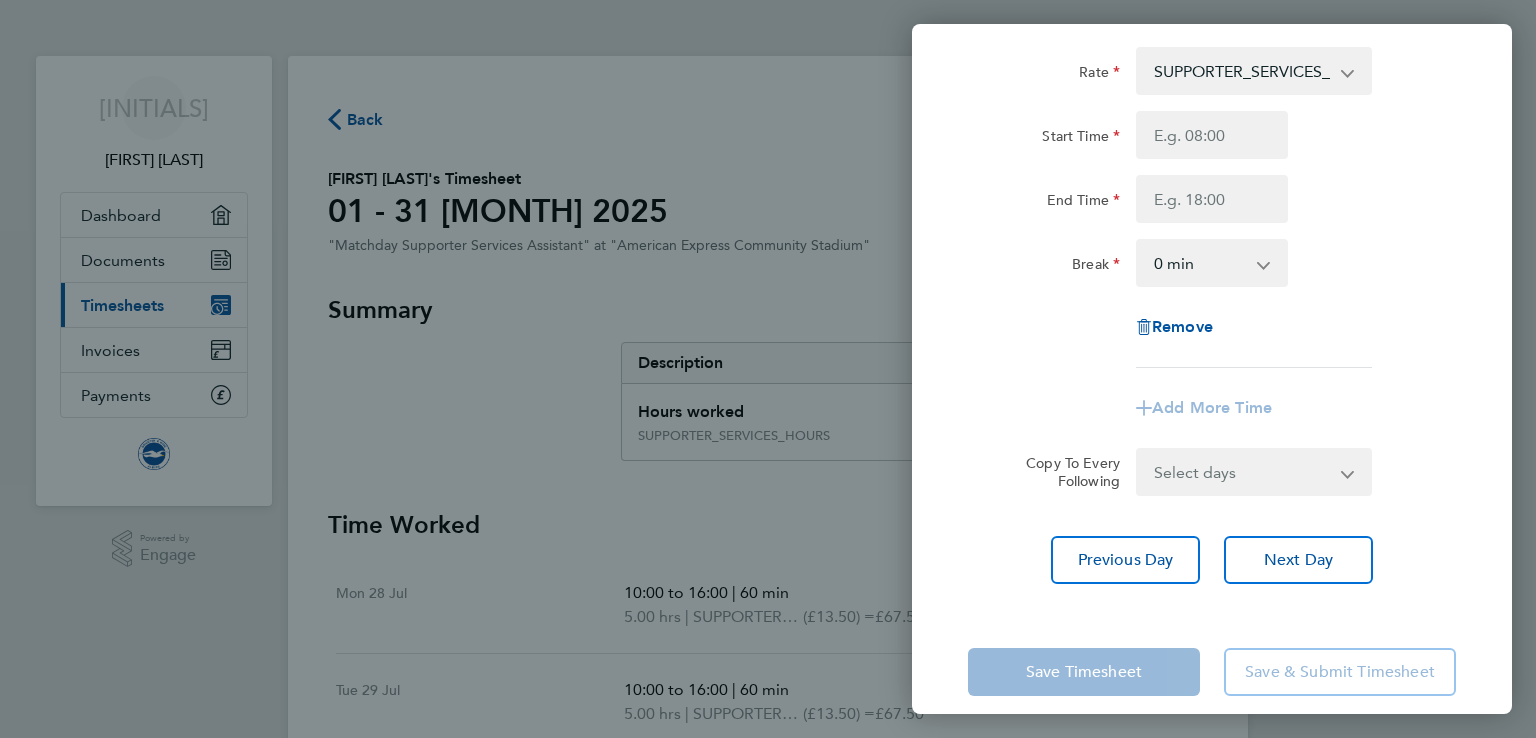 scroll, scrollTop: 0, scrollLeft: 0, axis: both 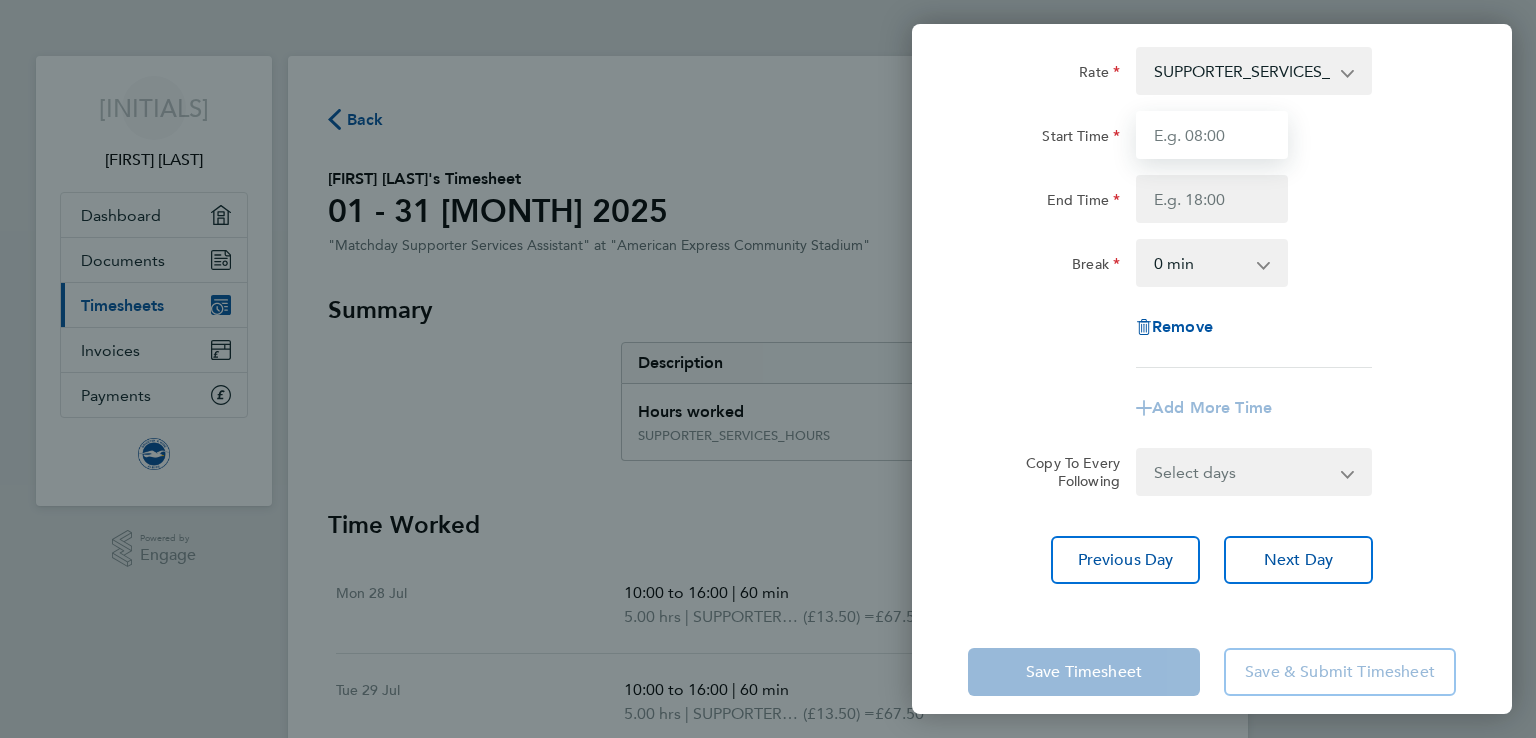 click on "Start Time" at bounding box center [1212, 135] 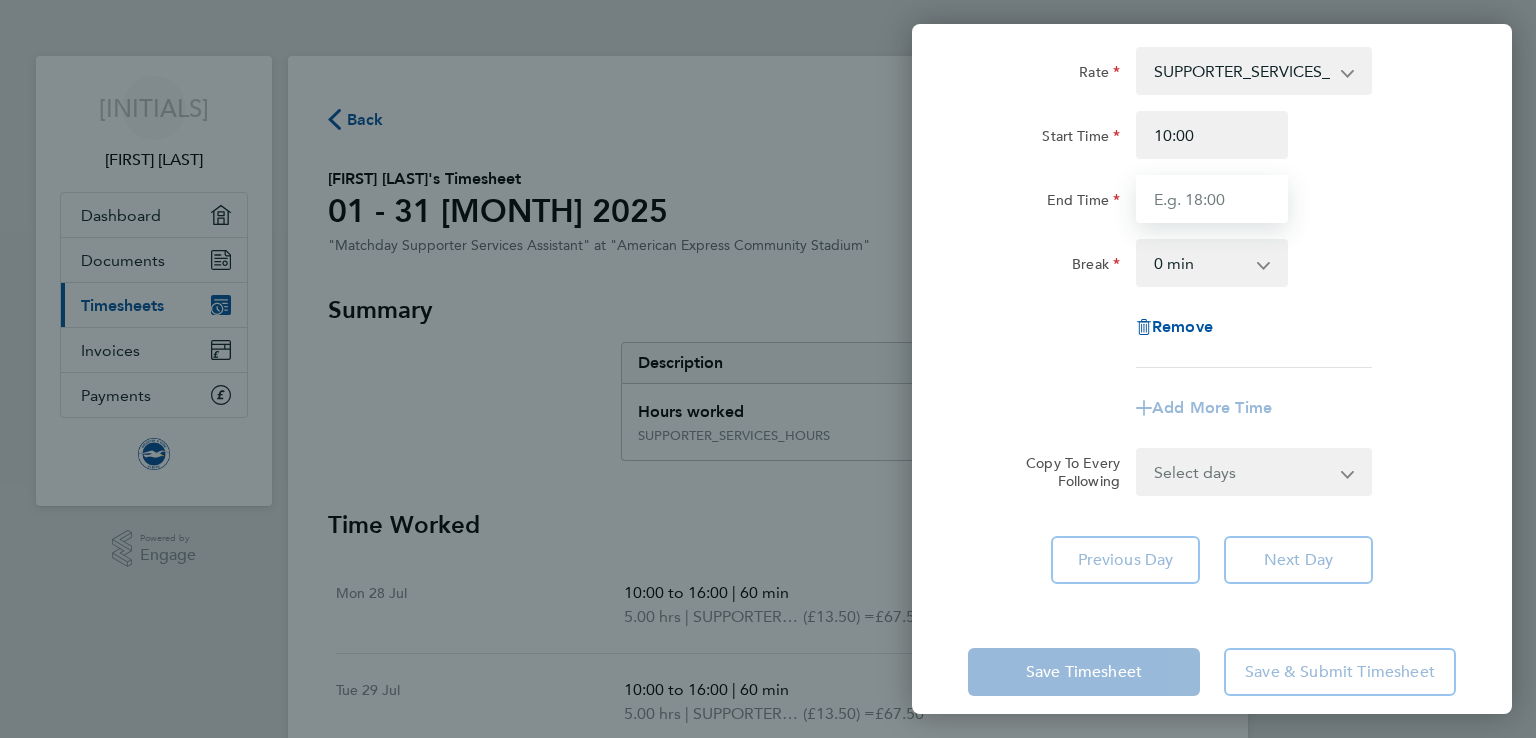 click on "End Time" at bounding box center (1212, 199) 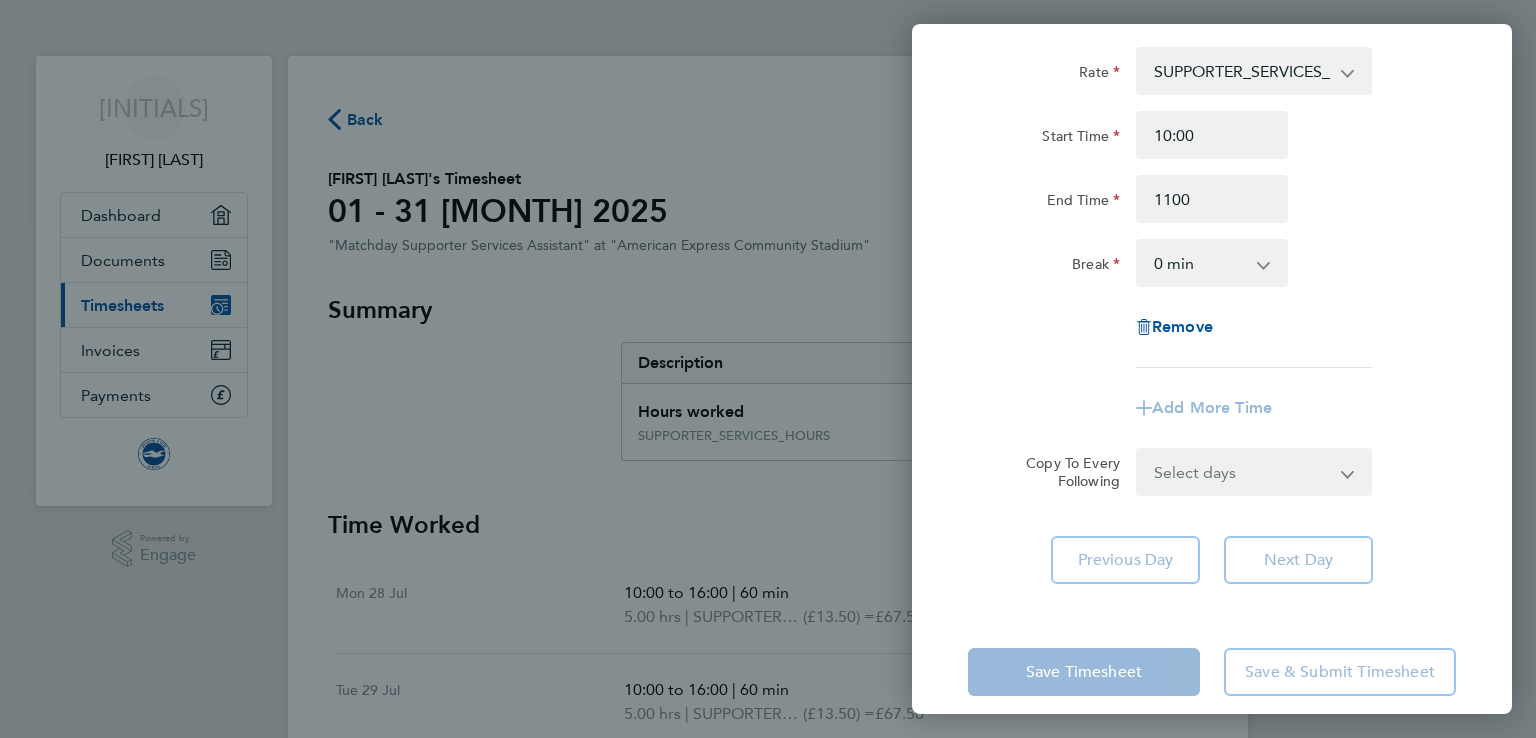 type on "11:00" 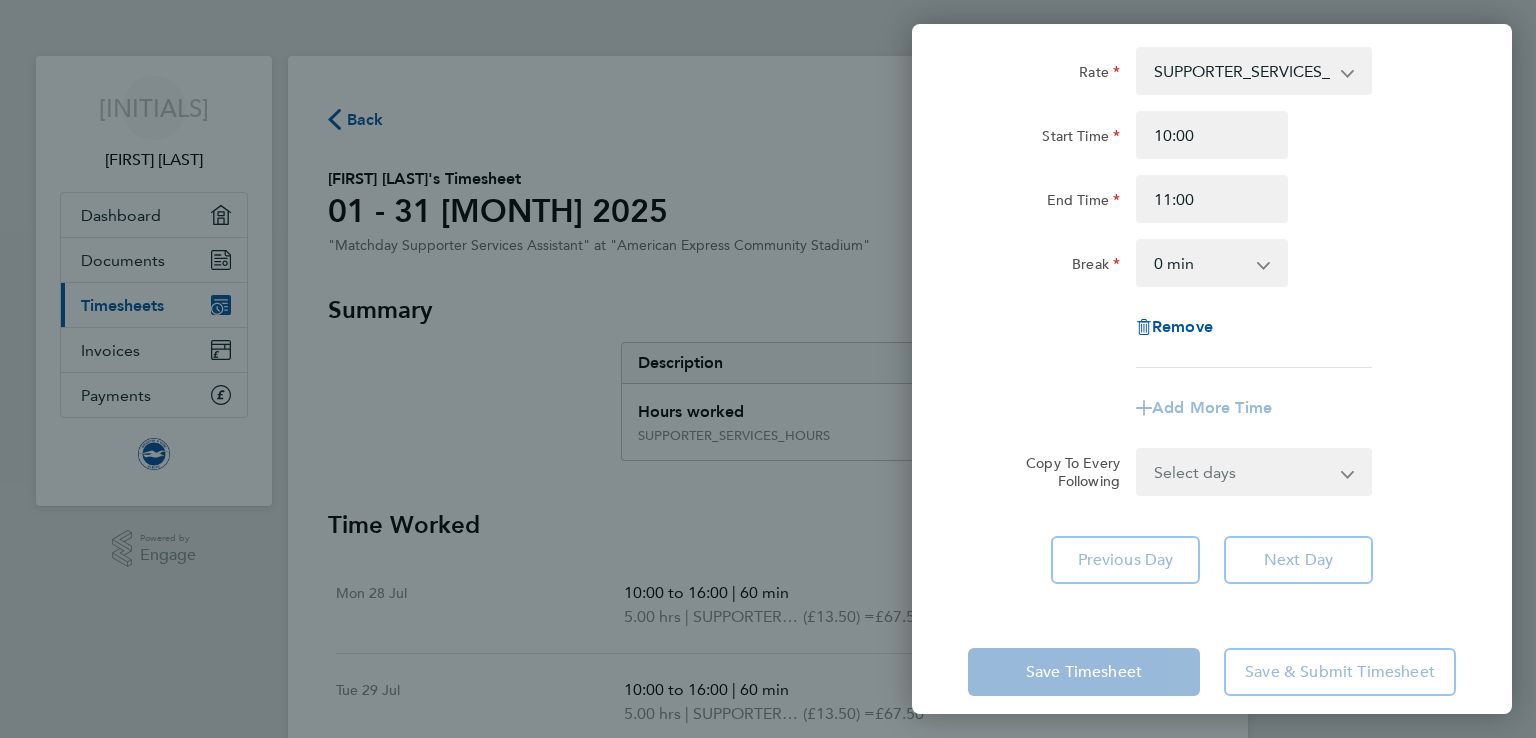 click on "Rate  SUPPORTER_SERVICES_HOURS - 13.50
Start Time 10:00 End Time 11:00 Break  0 min   15 min   30 min   45 min   60 min   75 min   90 min
Remove
Add More Time" 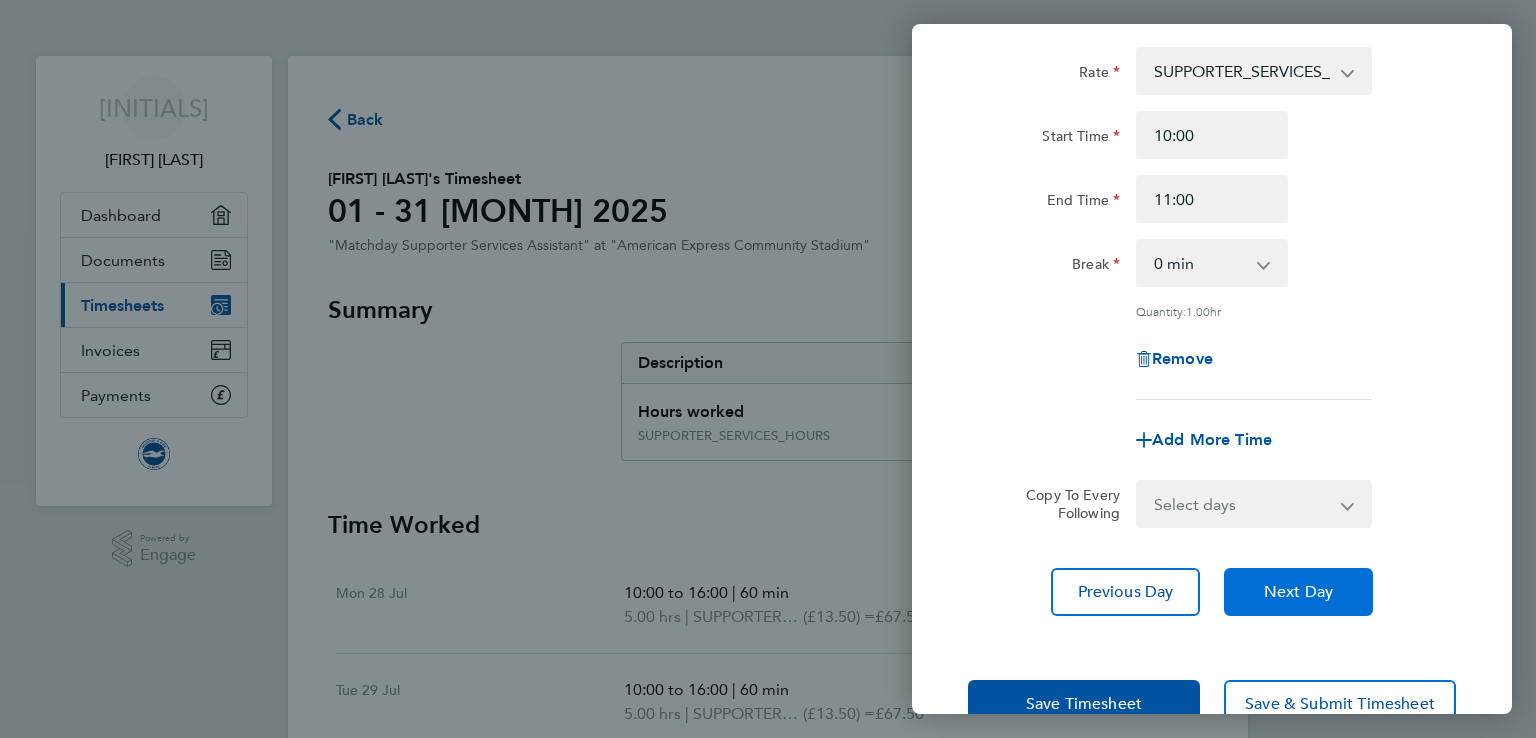 click on "Next Day" 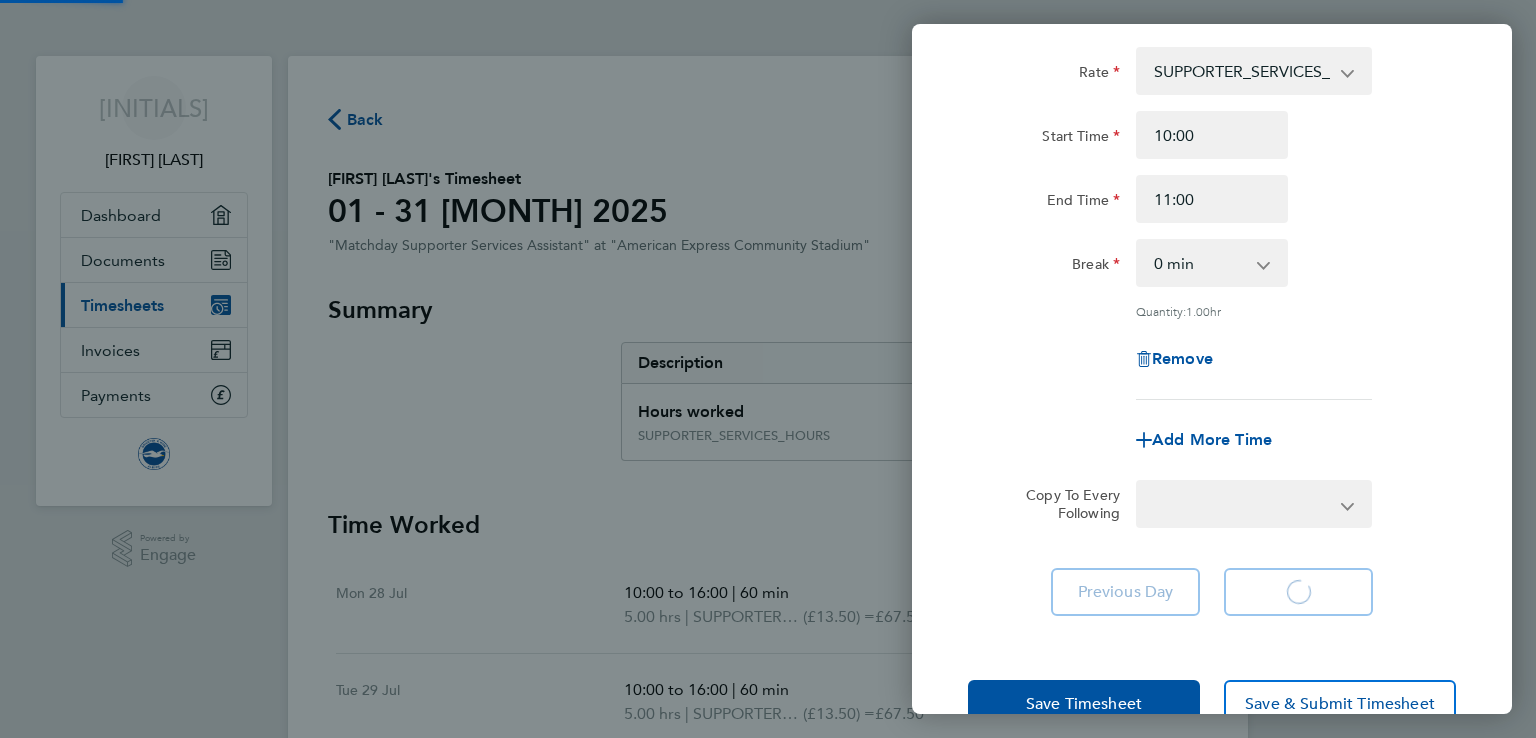 scroll, scrollTop: 86, scrollLeft: 0, axis: vertical 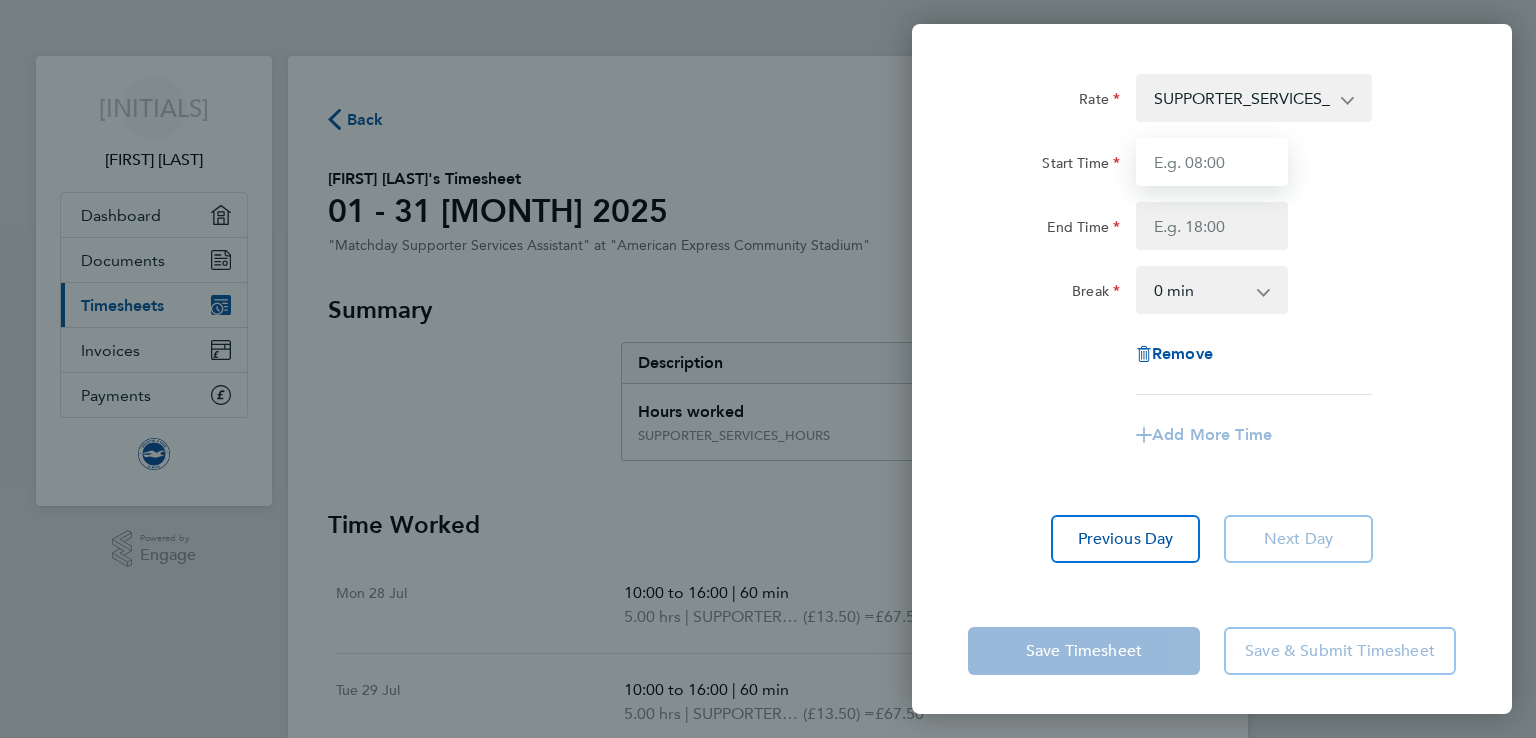 click on "Start Time" at bounding box center (1212, 162) 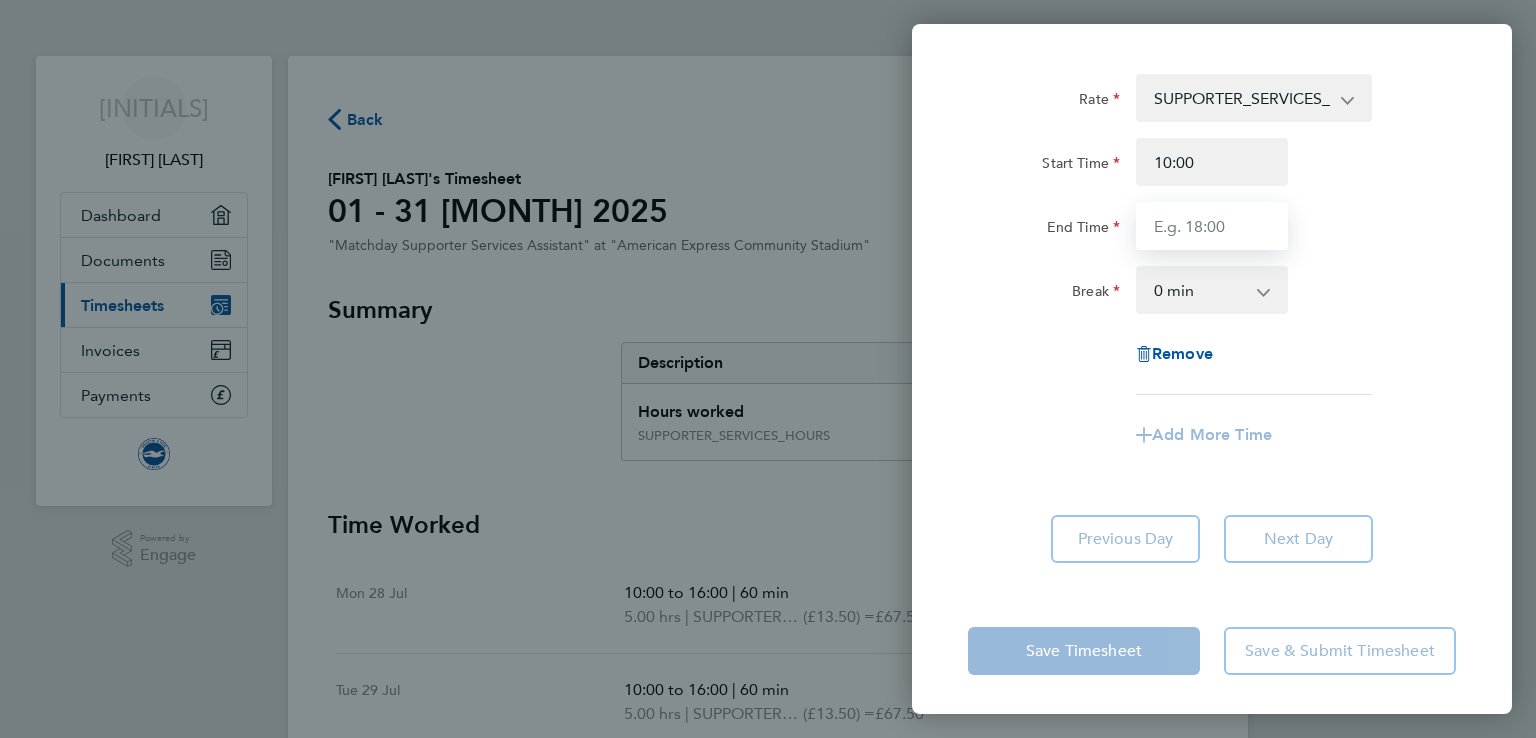 click on "End Time" at bounding box center (1212, 226) 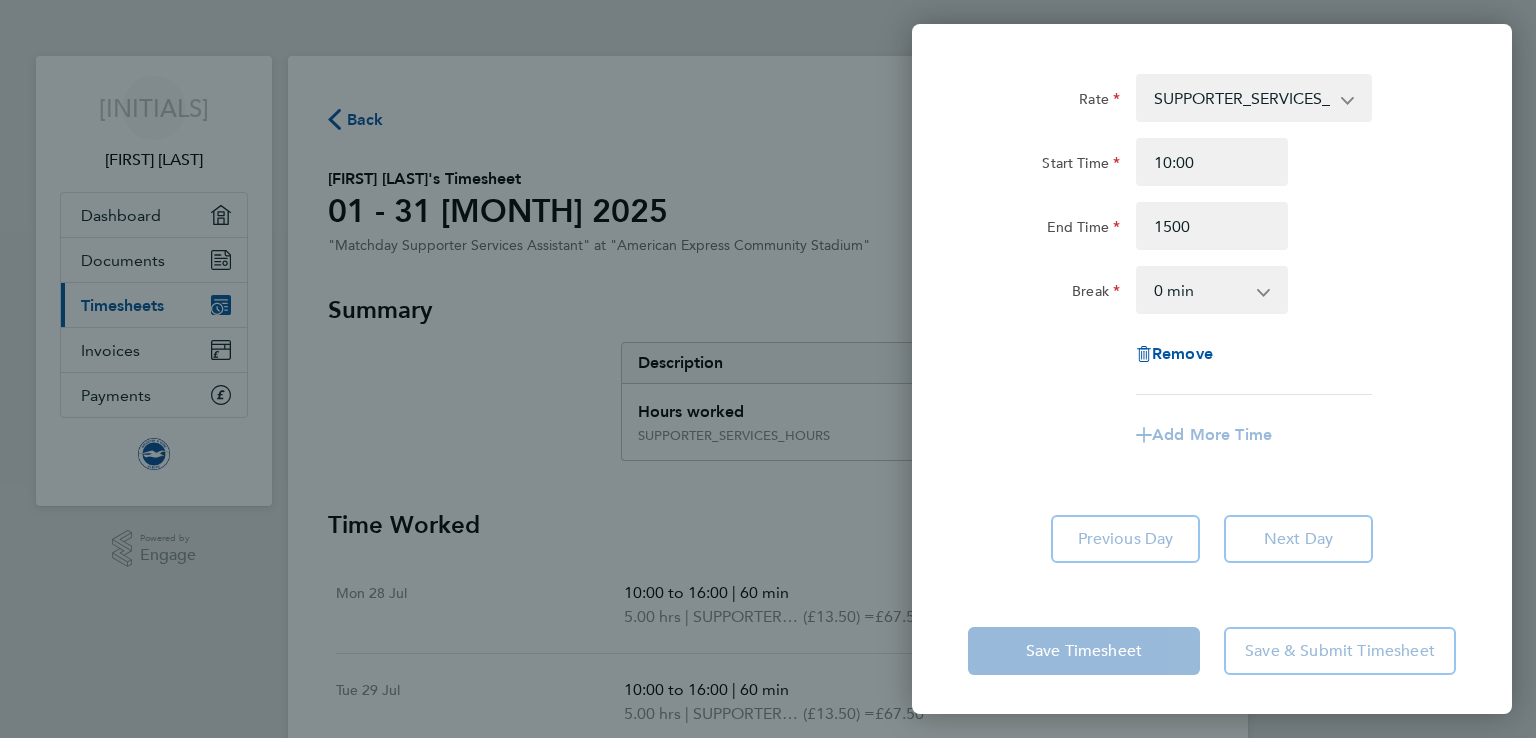 type on "15:00" 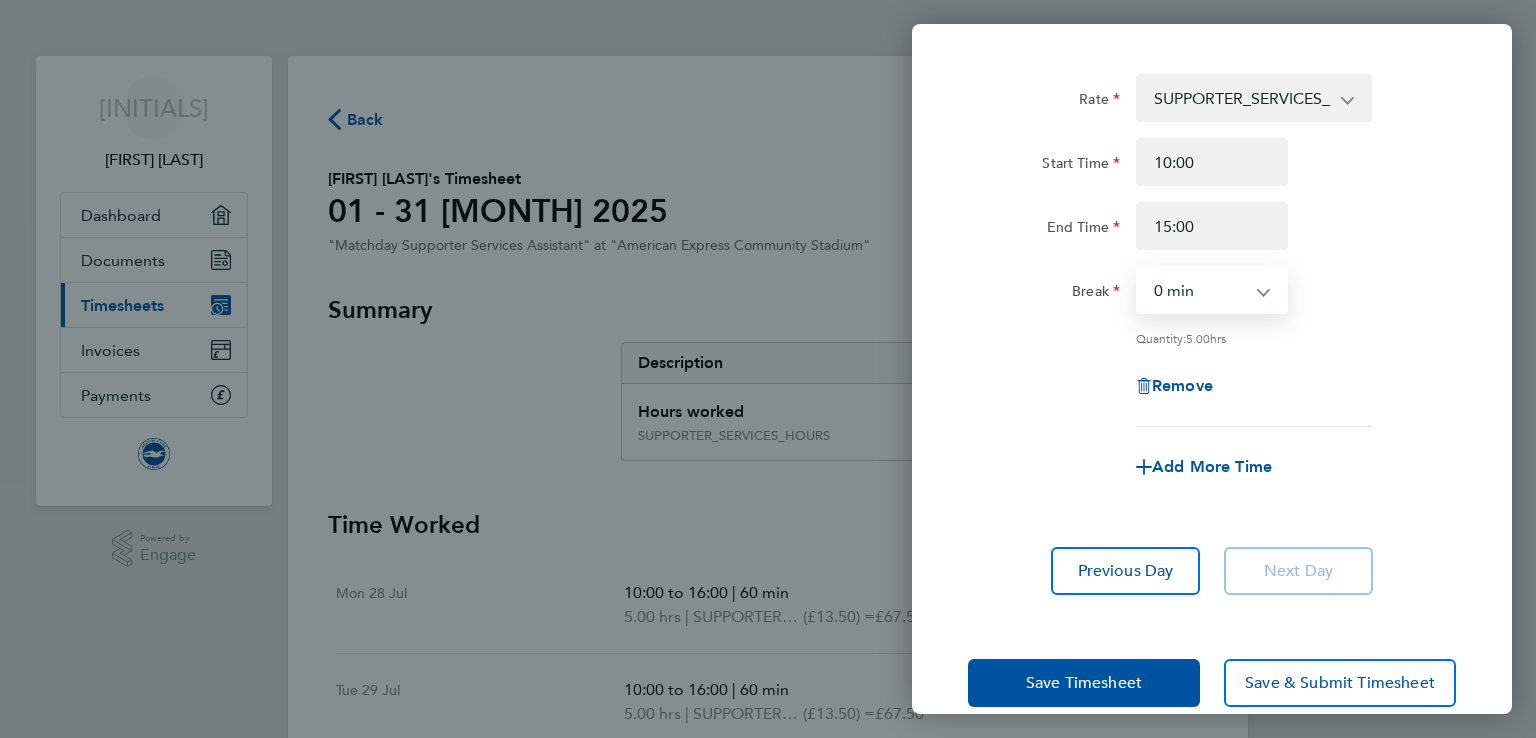 click on "0 min   15 min   30 min   45 min   60 min   75 min   90 min" at bounding box center [1200, 290] 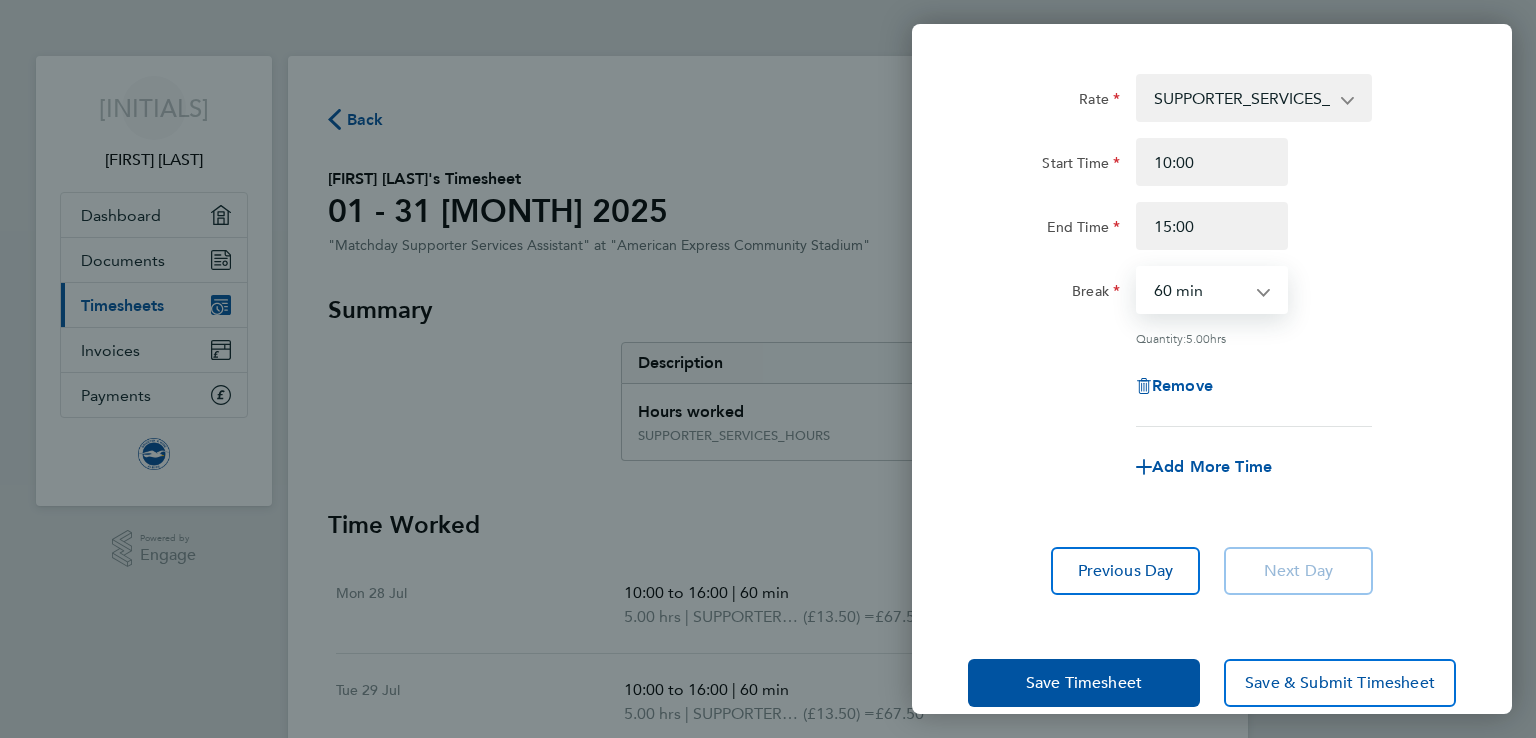 click on "0 min   15 min   30 min   45 min   60 min   75 min   90 min" at bounding box center (1200, 290) 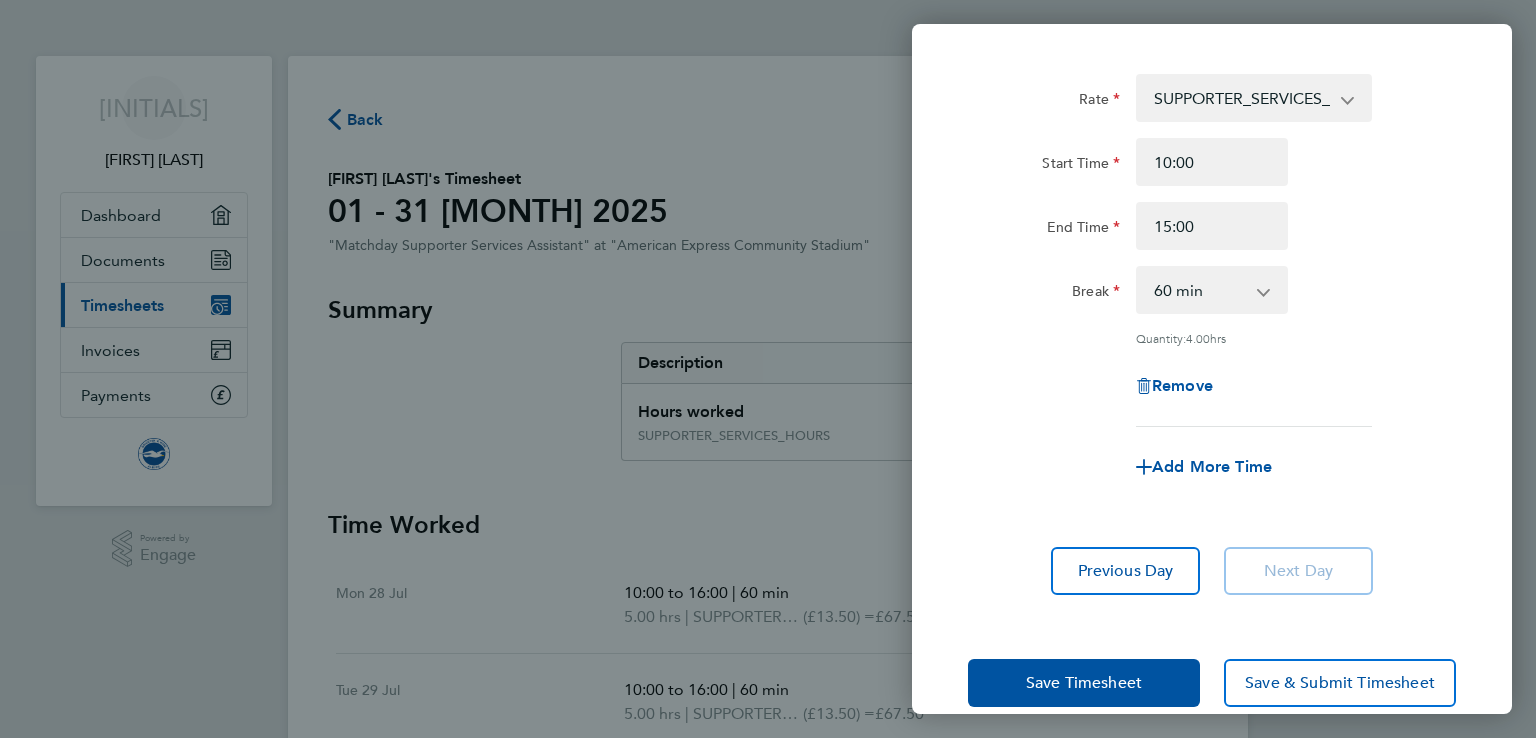 click on "Rate  SUPPORTER_SERVICES_HOURS - 13.50
Start Time 10:00 End Time 15:00 Break  0 min   15 min   30 min   45 min   60 min   75 min   90 min
Quantity:  4.00  hrs
Remove" 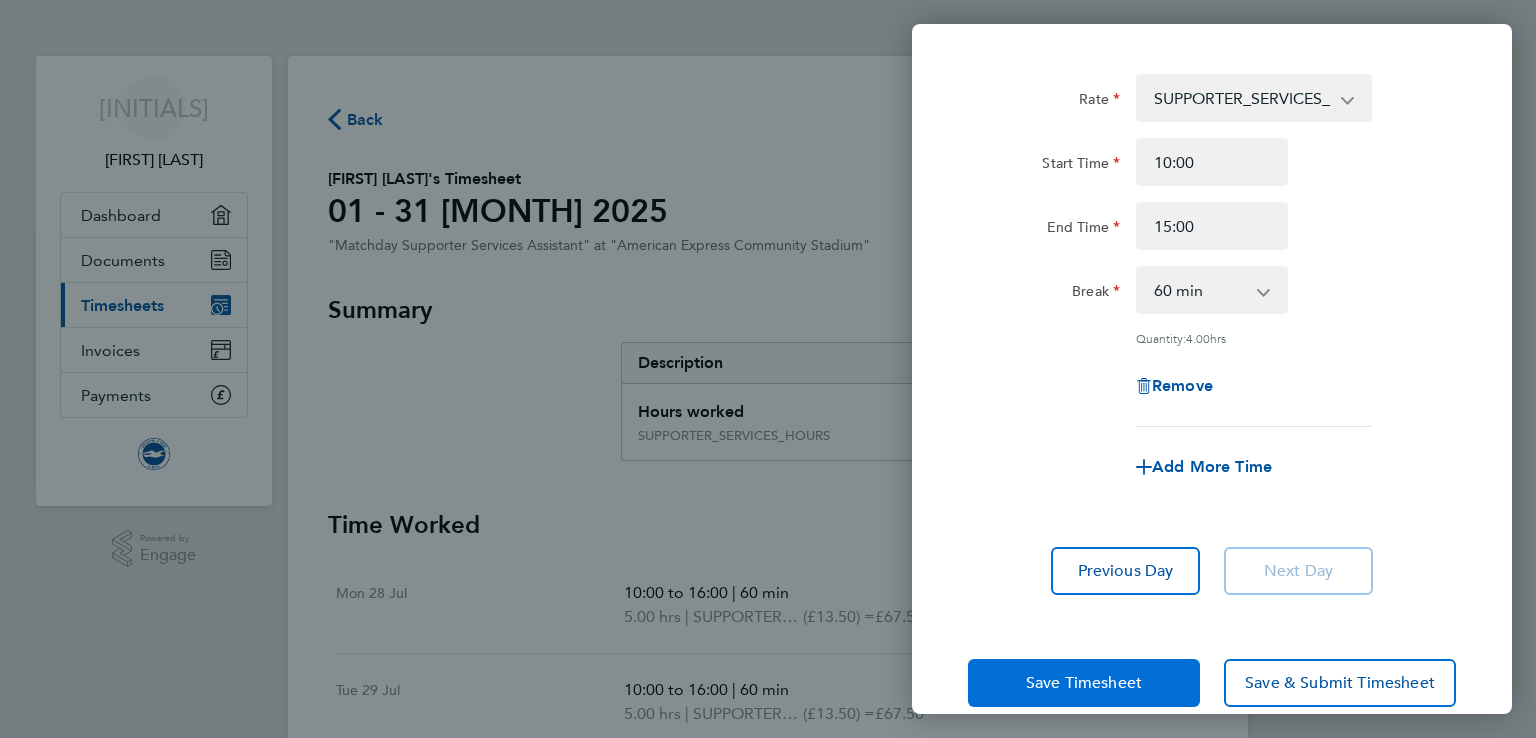 click on "Save Timesheet" 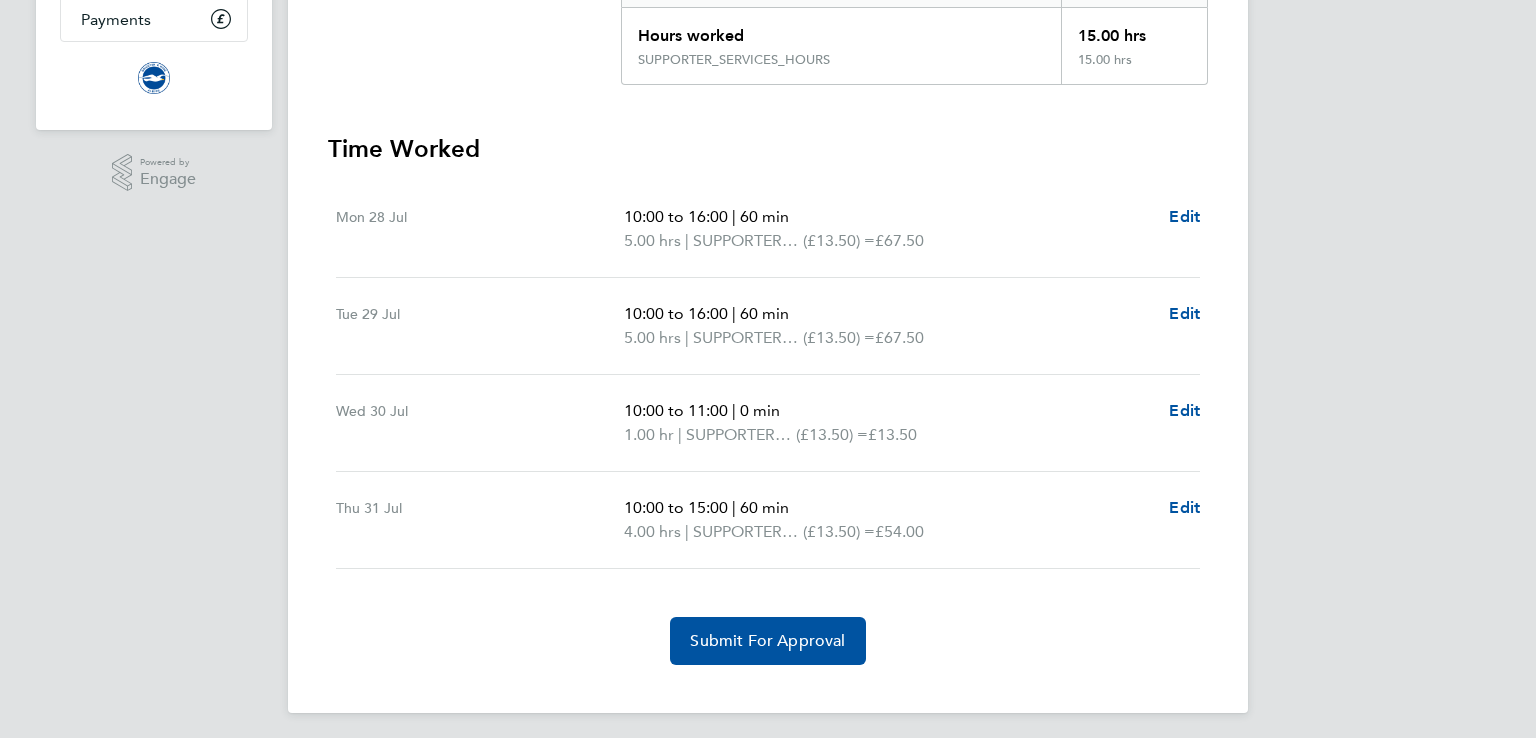 scroll, scrollTop: 383, scrollLeft: 0, axis: vertical 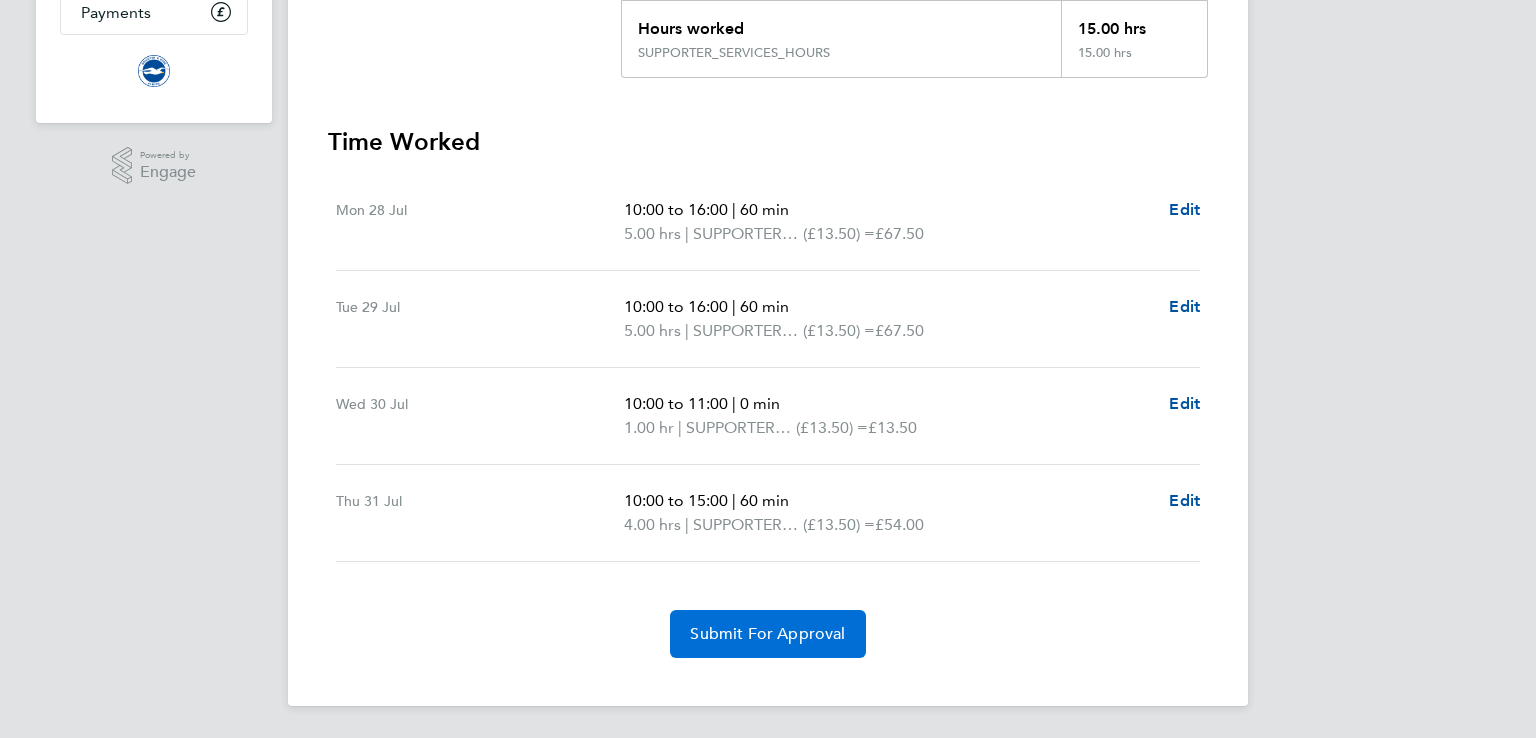 click on "Submit For Approval" 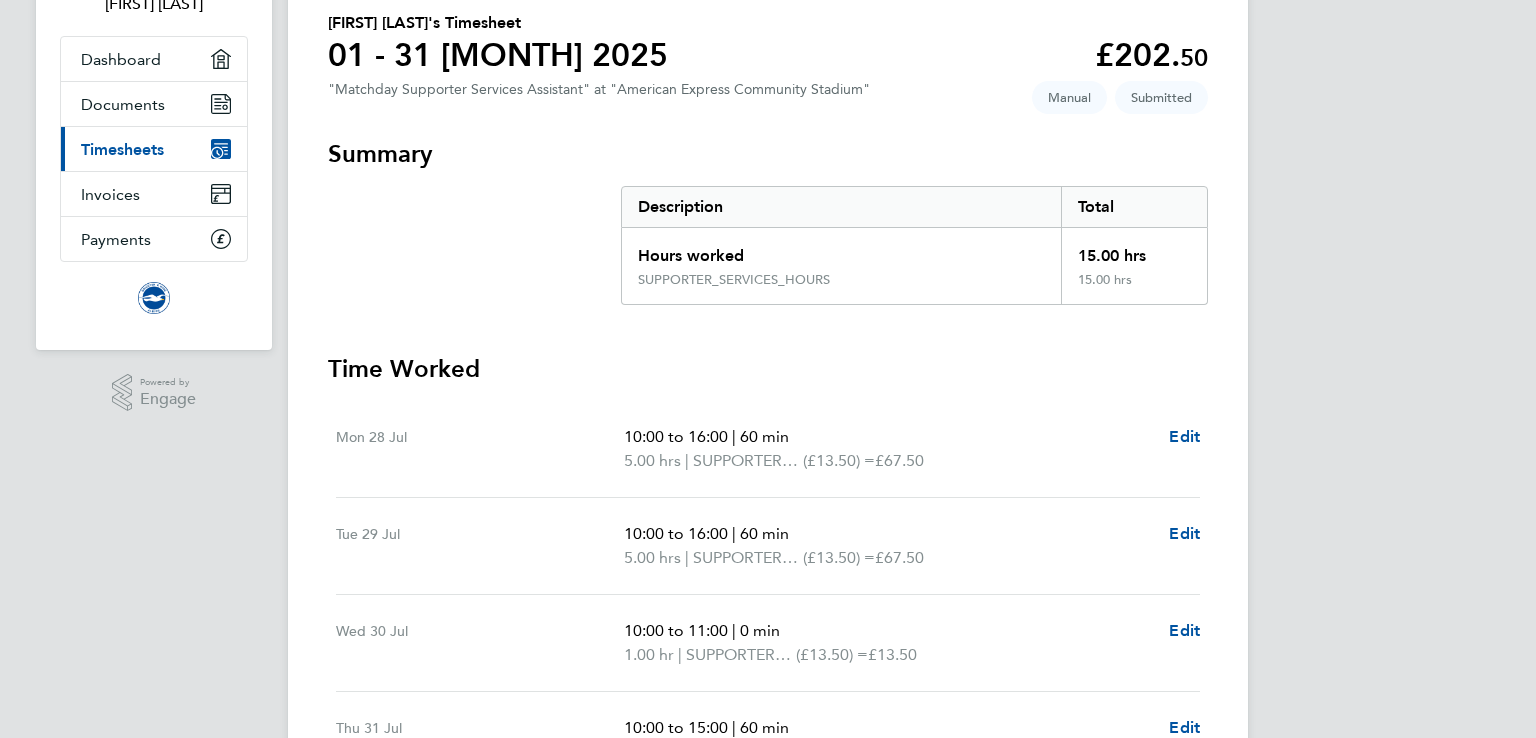 scroll, scrollTop: 0, scrollLeft: 0, axis: both 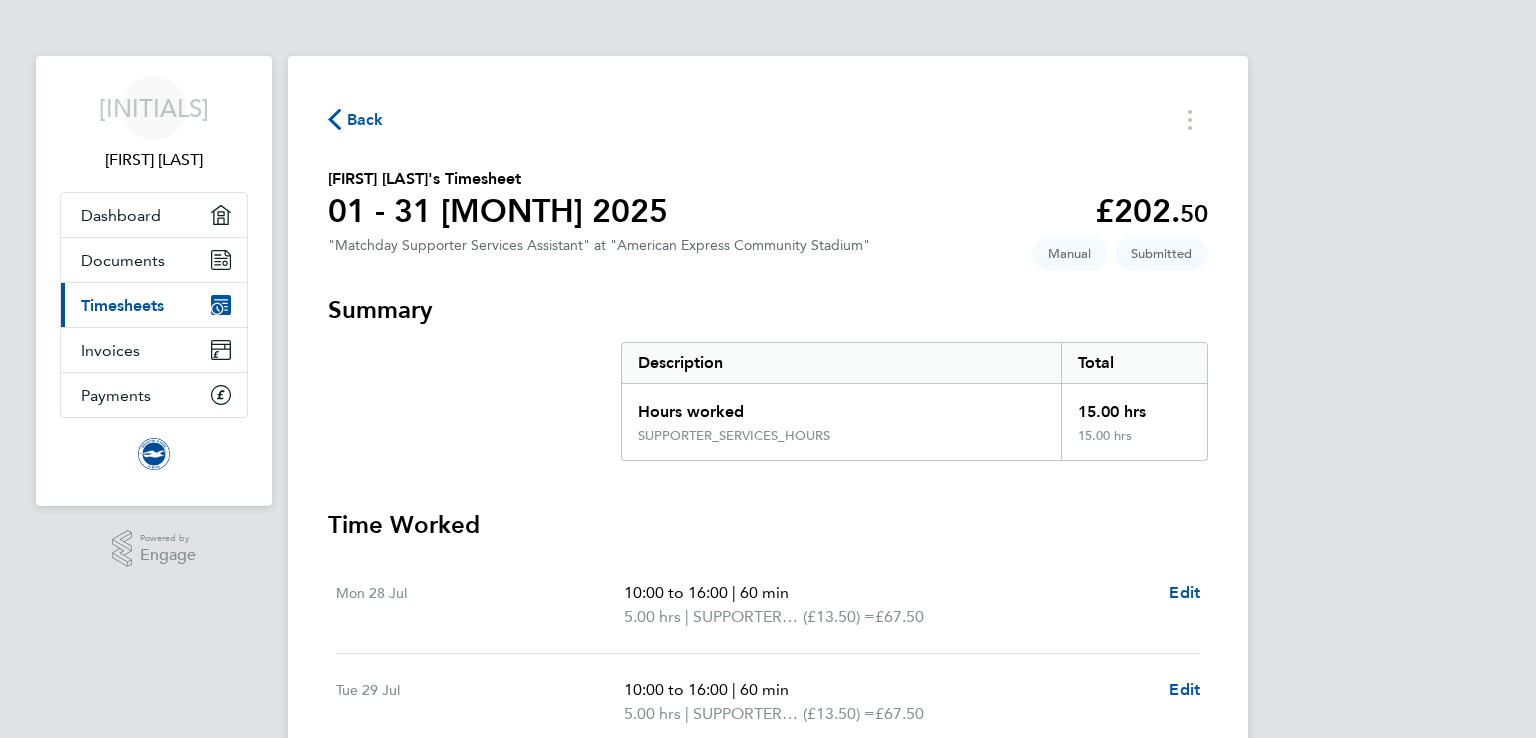 click on "Current page:   Timesheets" at bounding box center [154, 305] 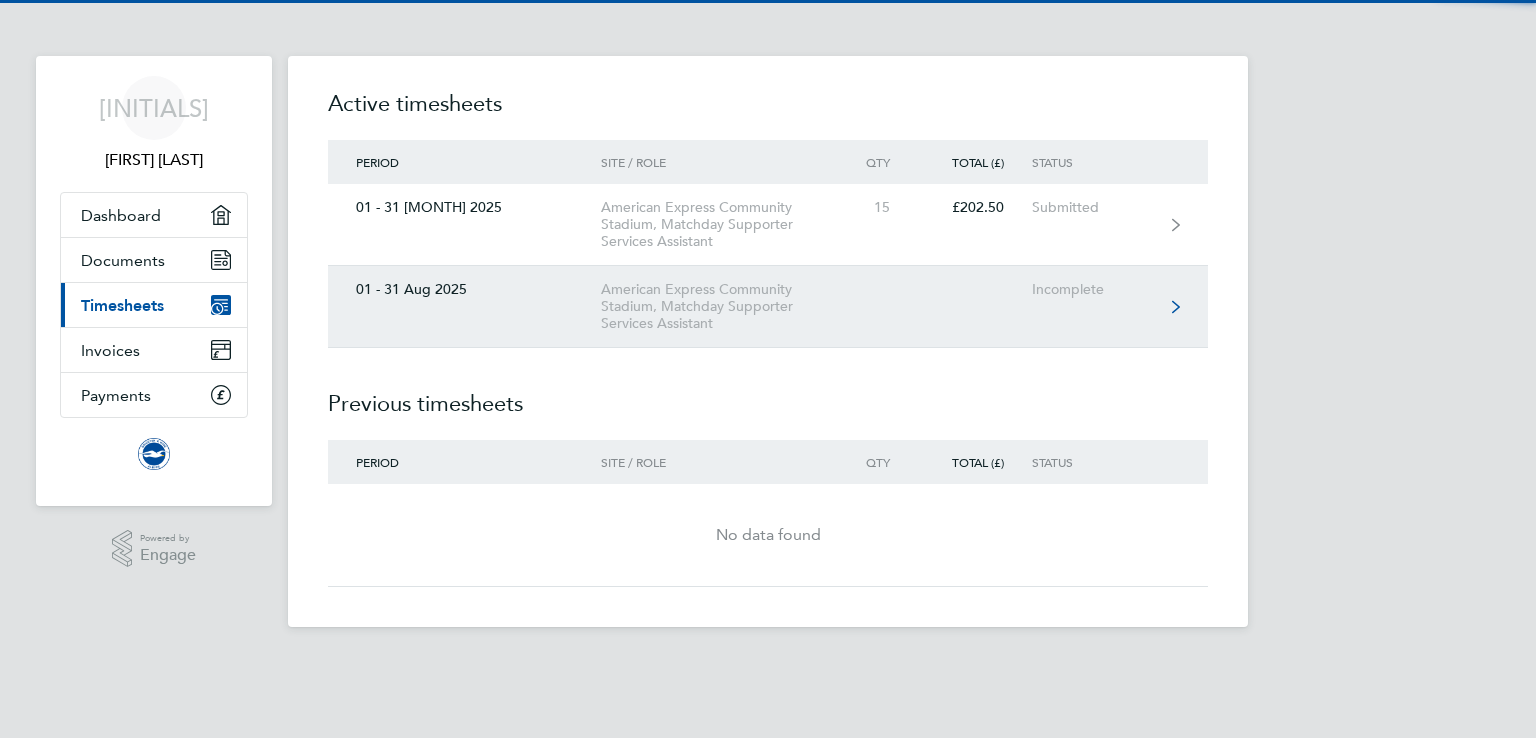 scroll, scrollTop: 0, scrollLeft: 0, axis: both 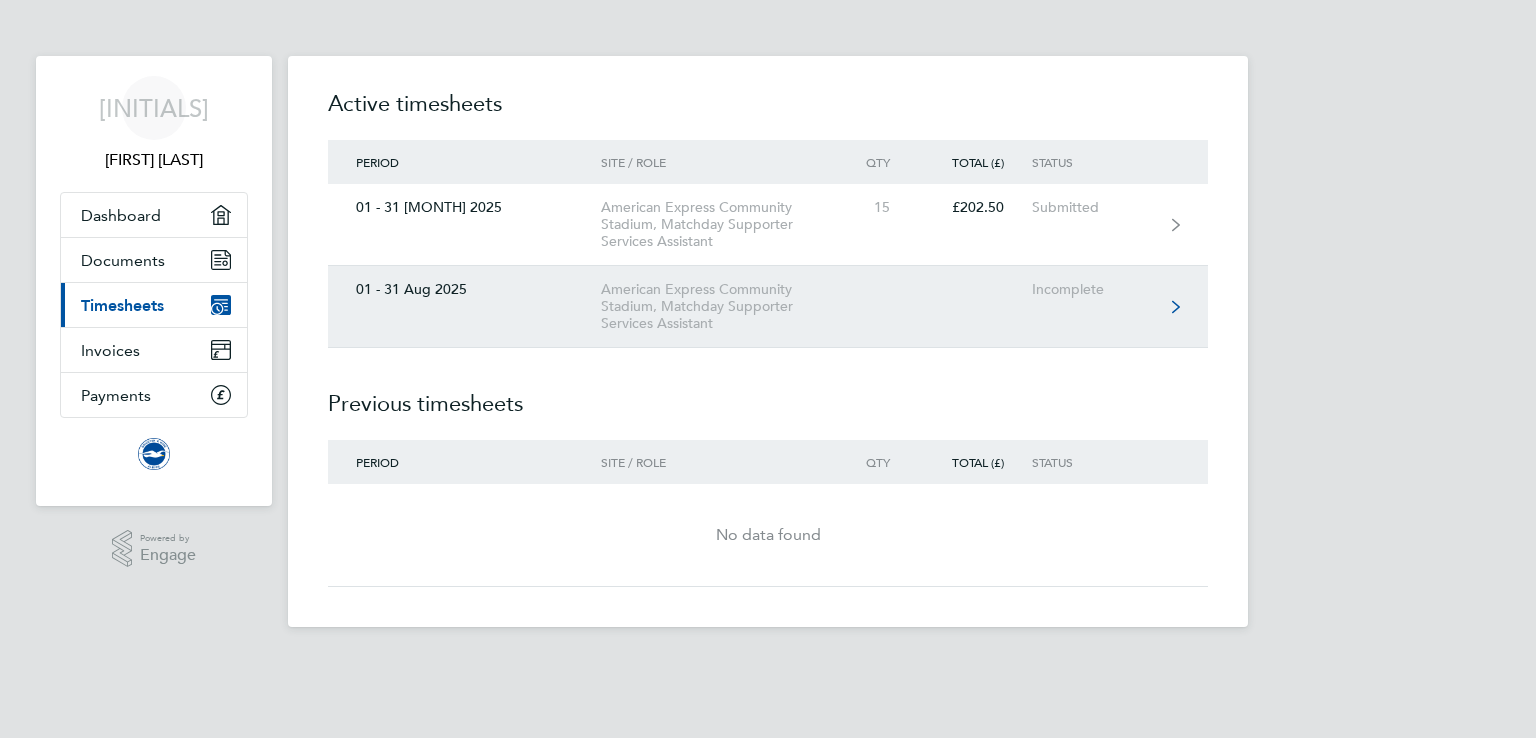 click on "American Express Community Stadium, Matchday Supporter Services Assistant" 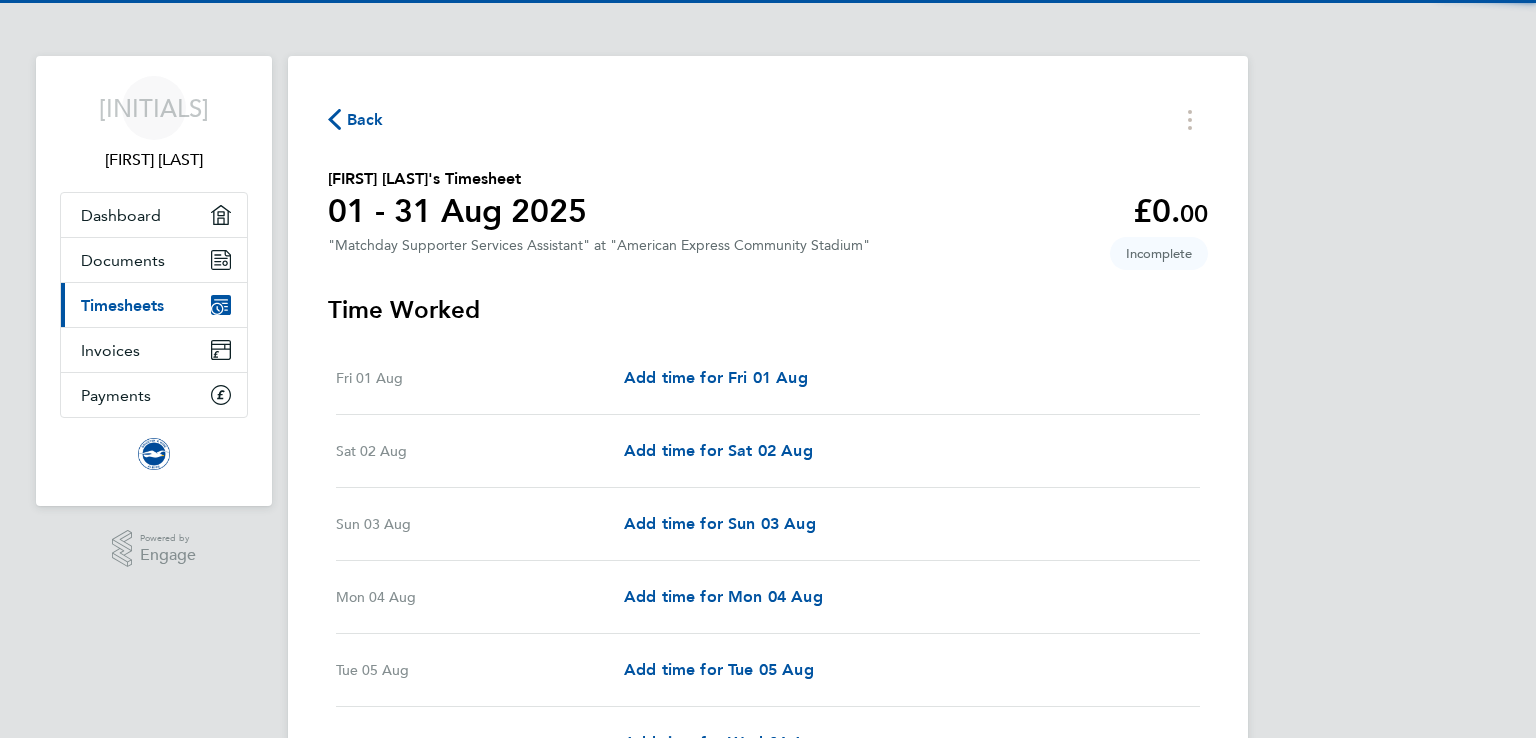 scroll, scrollTop: 0, scrollLeft: 0, axis: both 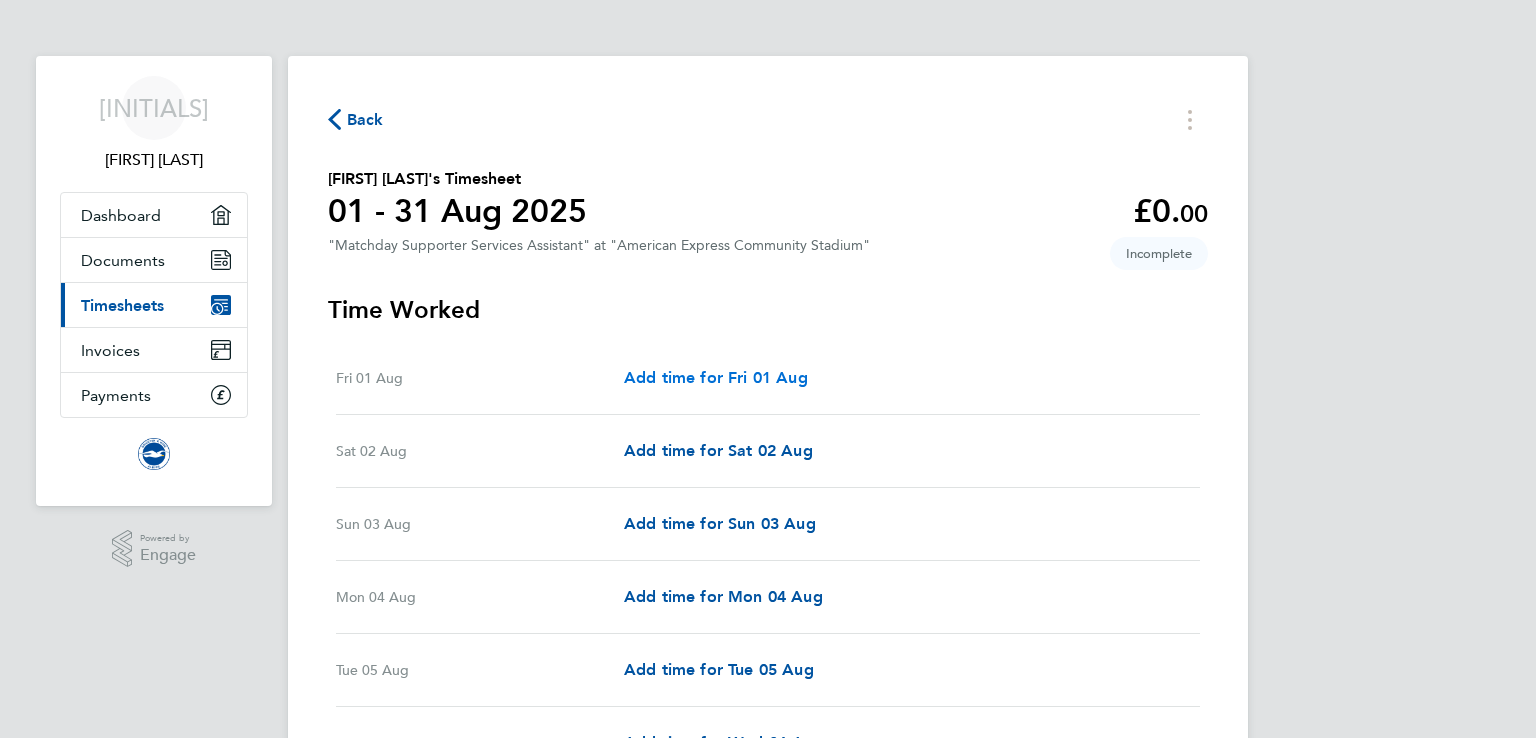 click on "Add time for Fri 01 Aug" at bounding box center [716, 377] 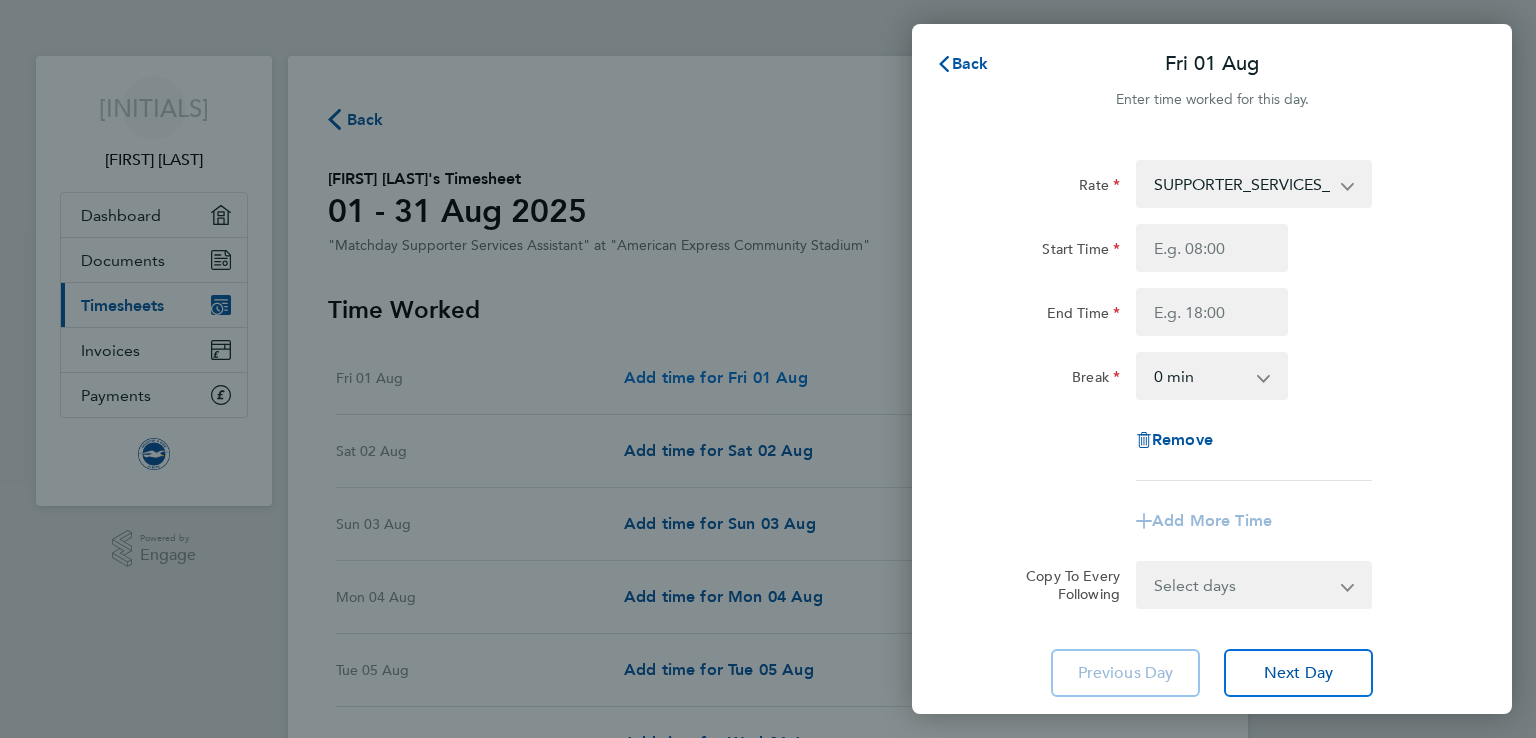 scroll, scrollTop: 0, scrollLeft: 0, axis: both 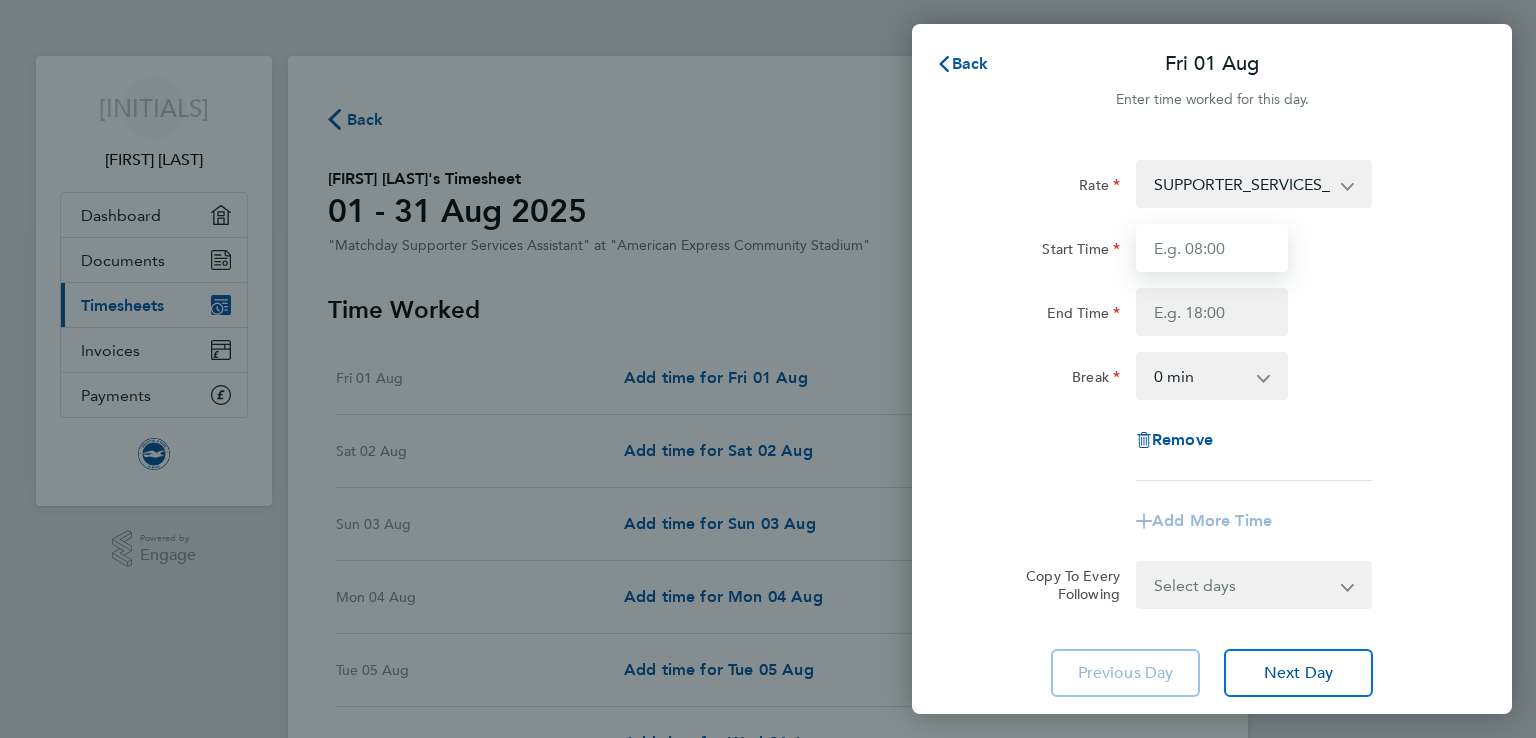 click on "Start Time" at bounding box center (1212, 248) 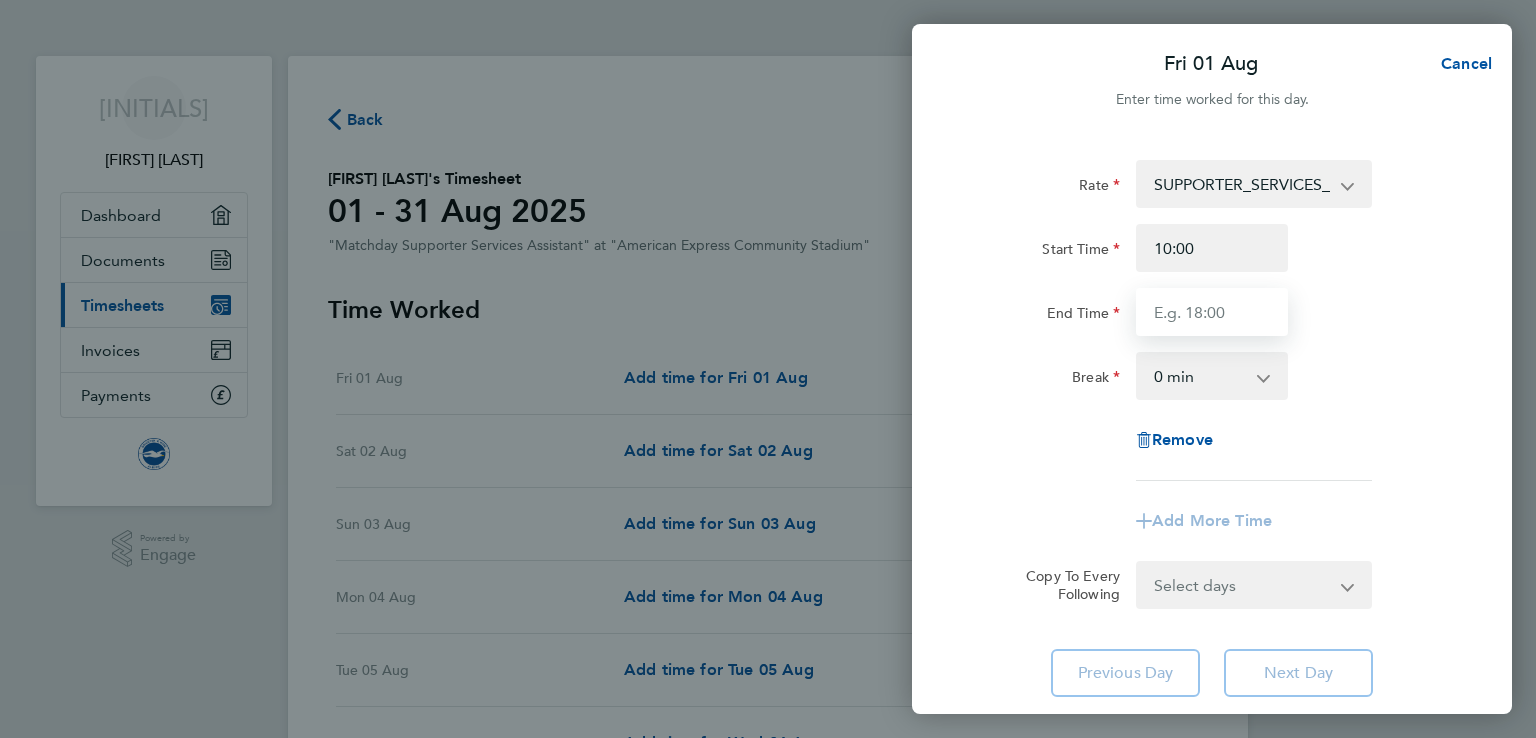 click on "End Time" at bounding box center (1212, 312) 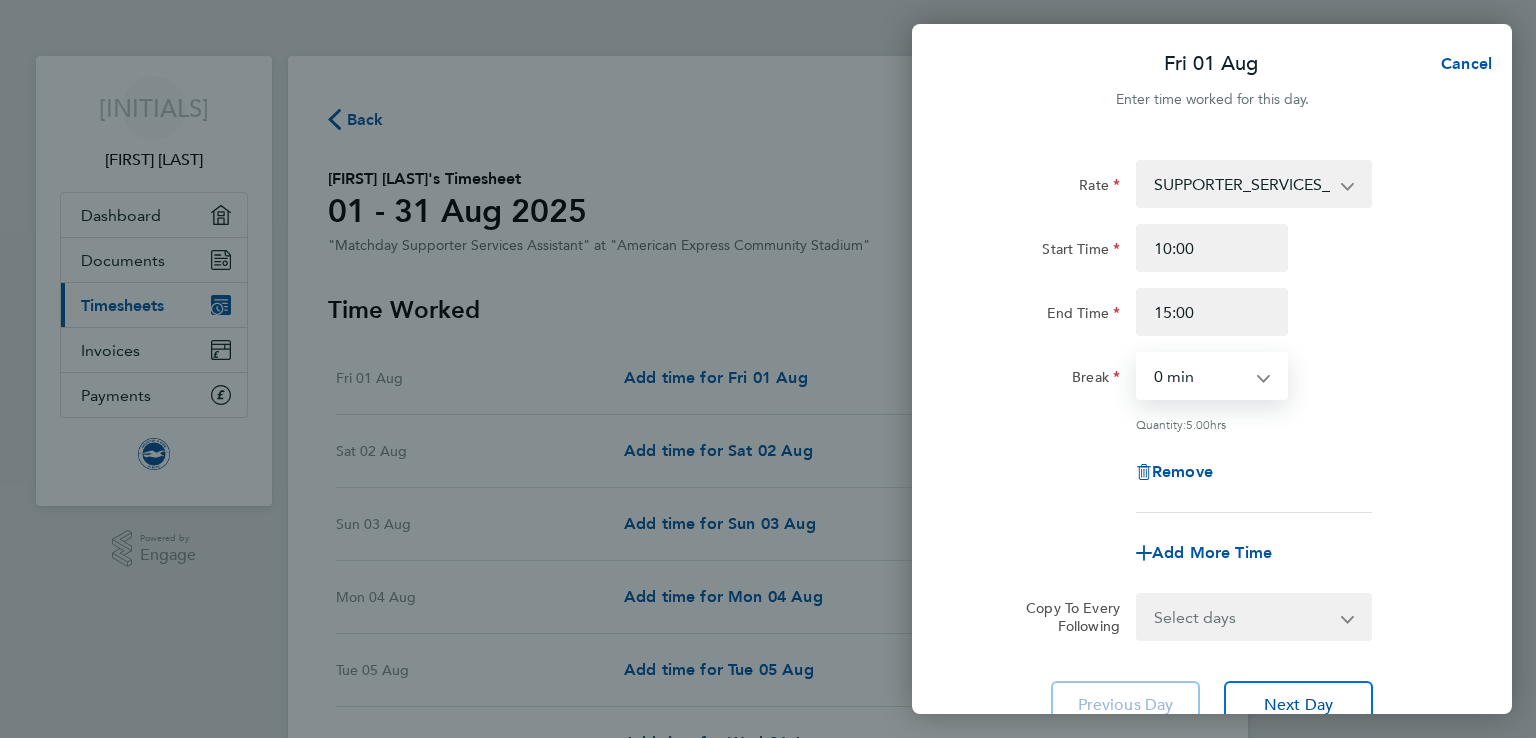 click on "0 min   15 min   30 min   45 min   60 min   75 min   90 min" at bounding box center [1200, 376] 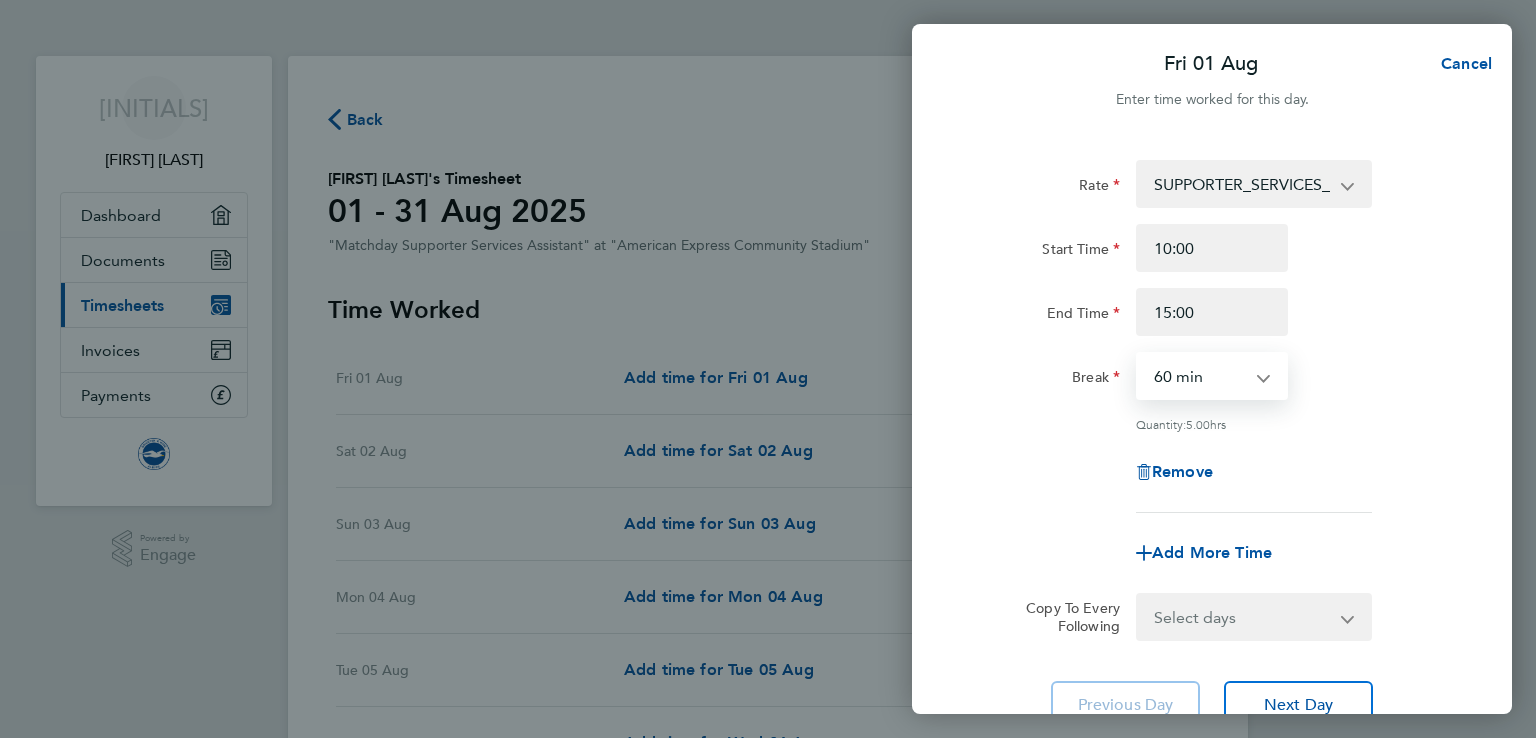 click on "0 min   15 min   30 min   45 min   60 min   75 min   90 min" at bounding box center (1200, 376) 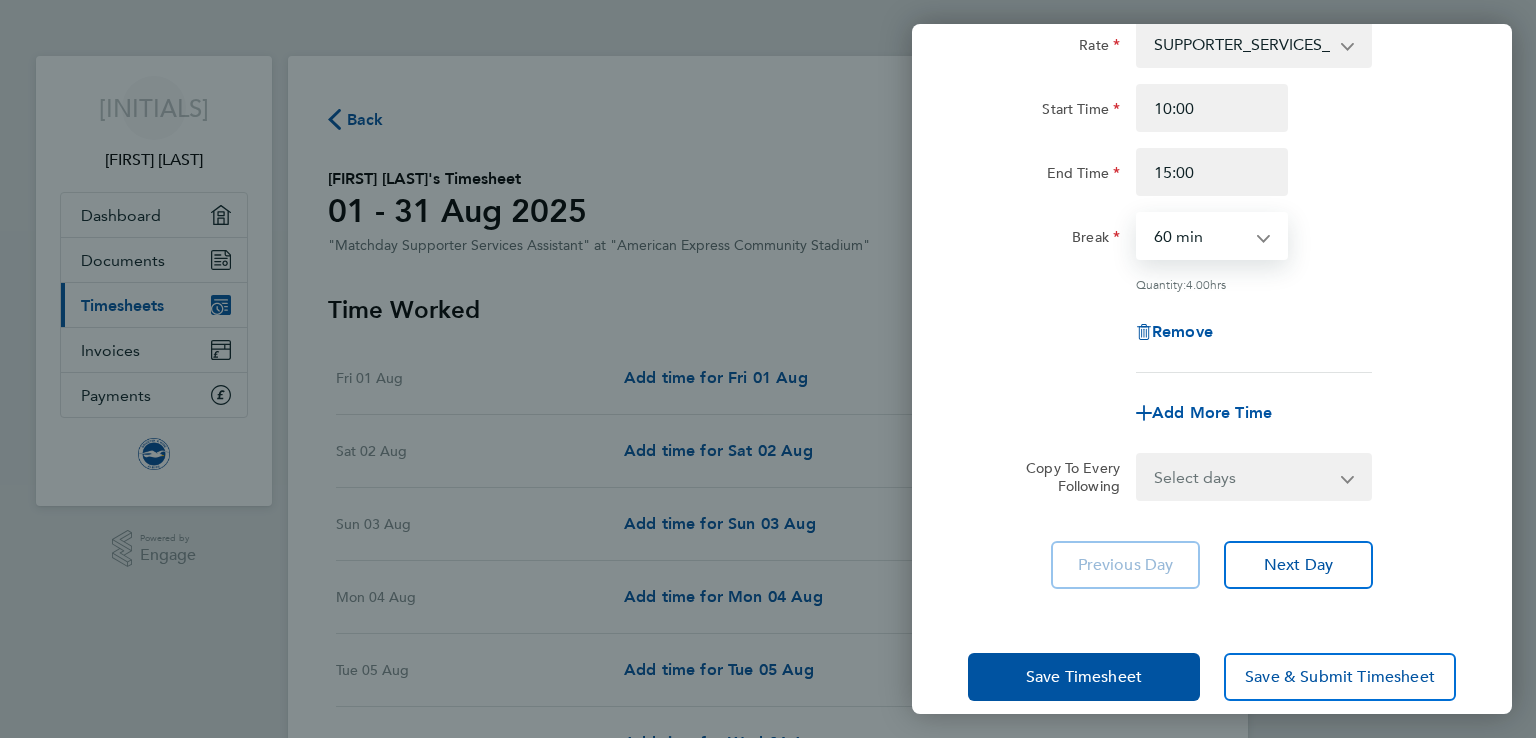 scroll, scrollTop: 164, scrollLeft: 0, axis: vertical 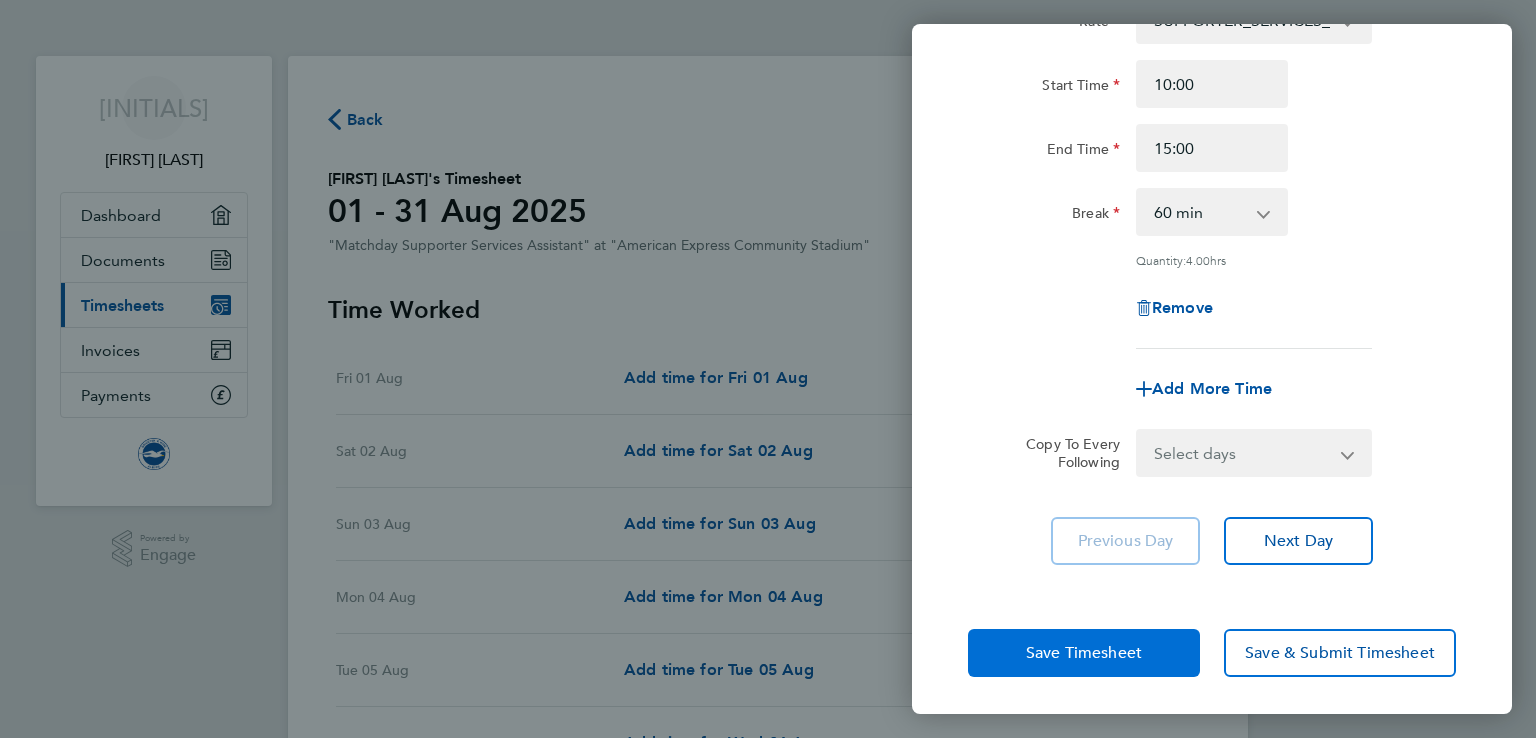 click on "Save Timesheet" 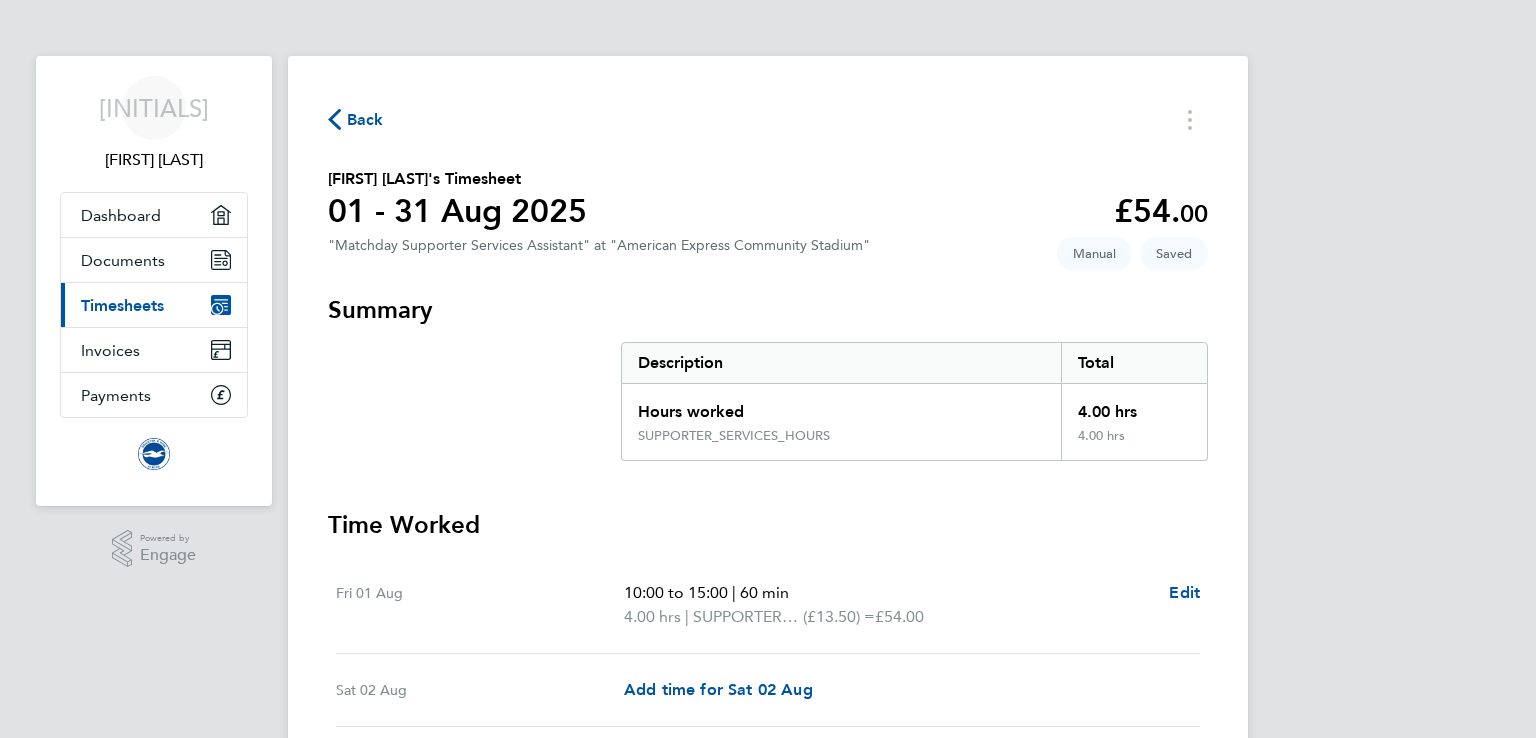 scroll, scrollTop: 0, scrollLeft: 0, axis: both 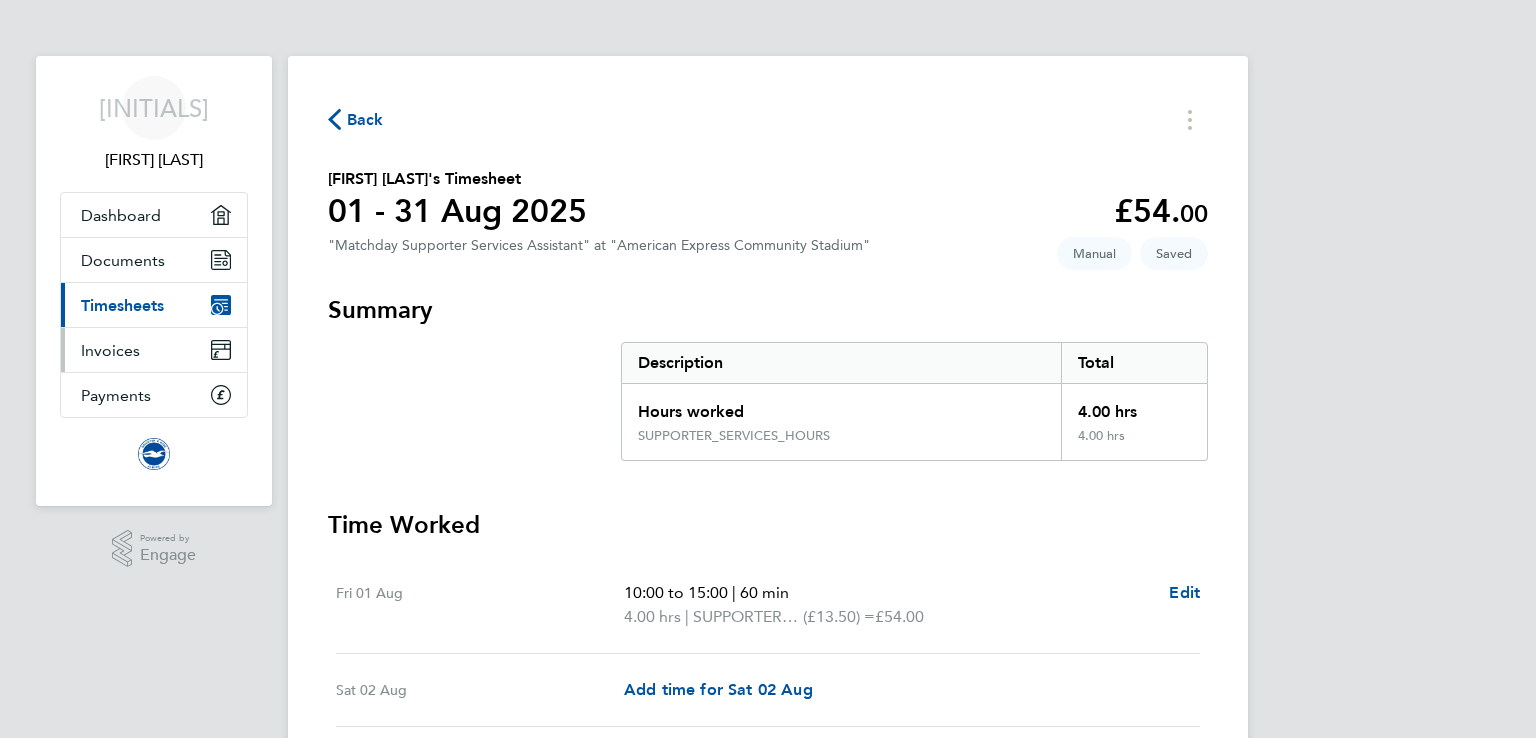click on "Invoices" at bounding box center (154, 350) 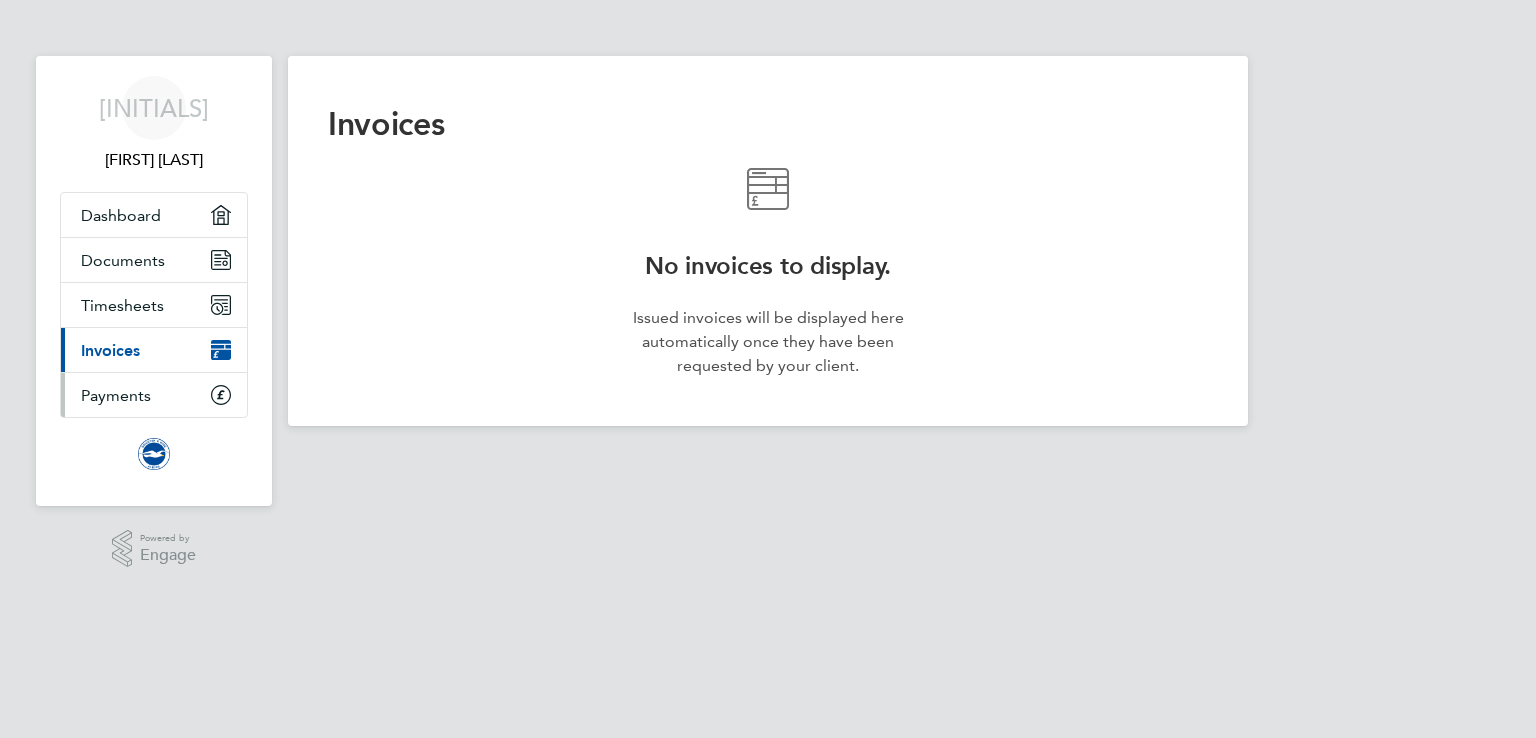 scroll, scrollTop: 0, scrollLeft: 0, axis: both 